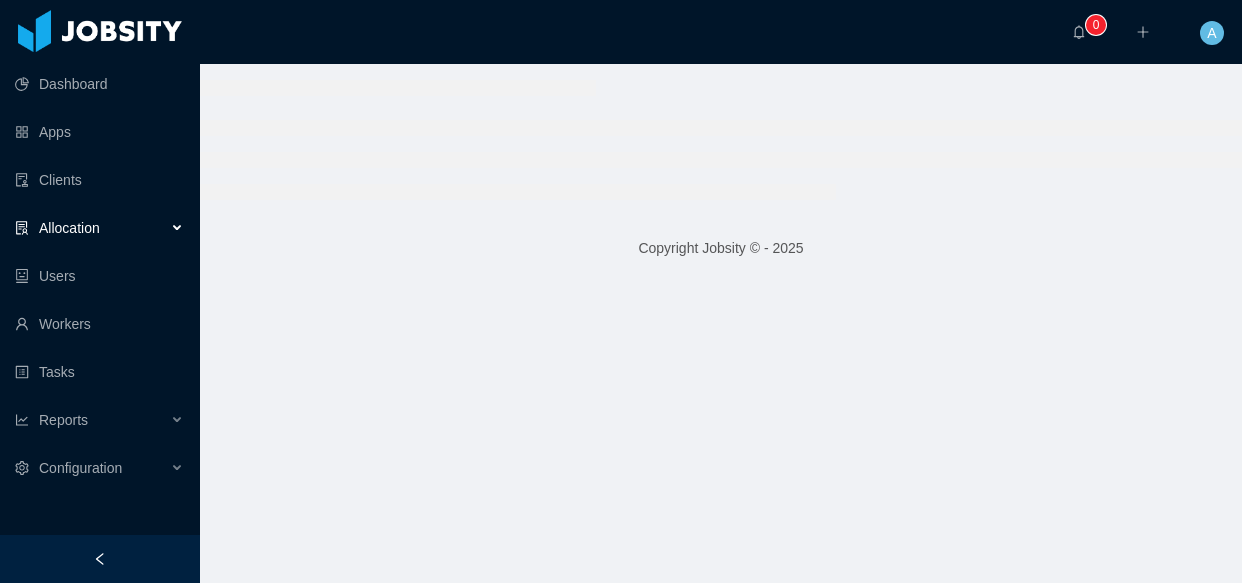 scroll, scrollTop: 0, scrollLeft: 0, axis: both 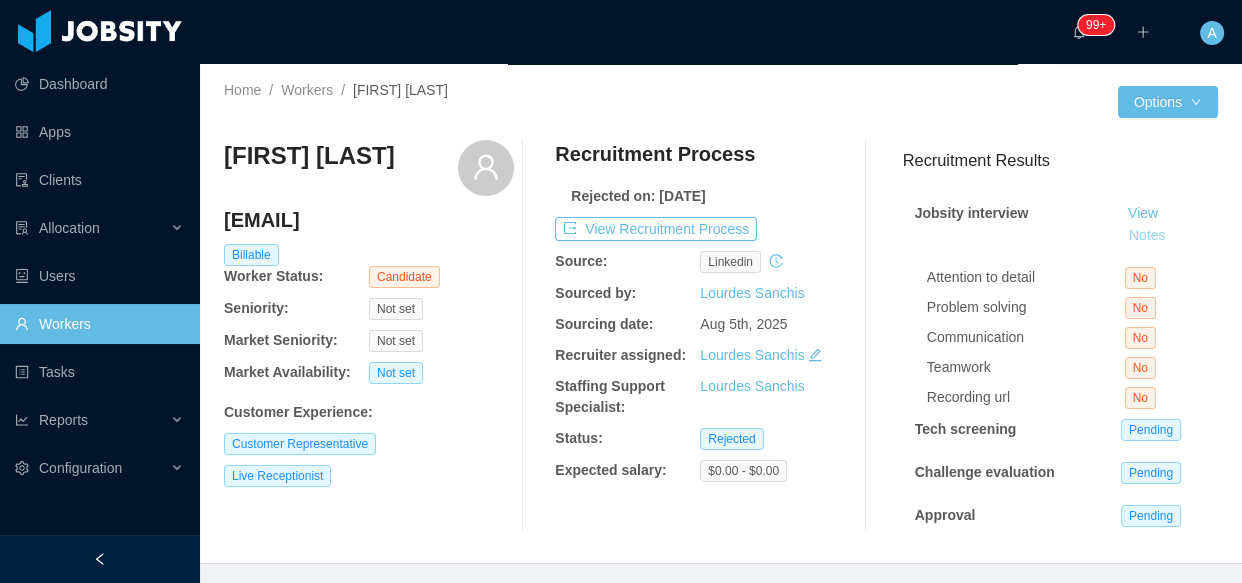 click on "Notes" at bounding box center (1147, 236) 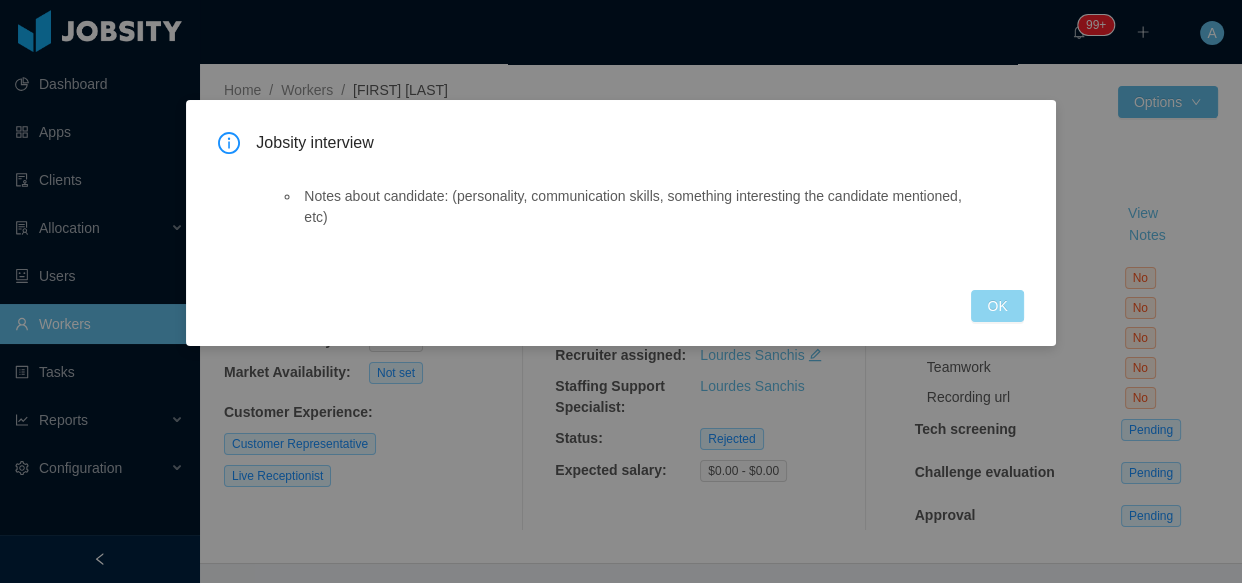 click on "OK" at bounding box center (997, 306) 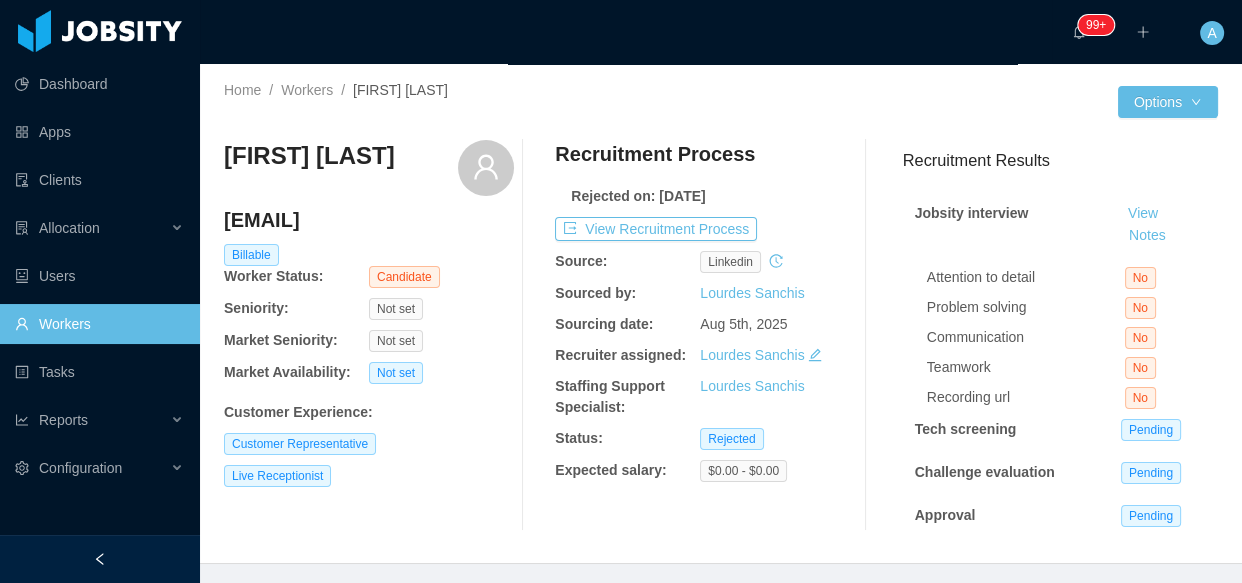 click on "Recruitment Process Rejected on: [DATE] View Recruitment Process  Source: linkedin Sourced by: [FIRST] [LAST] Sourcing date: [DATE] Recruiter assigned: [FIRST] [LAST]   Staffing Support Specialist: [FIRST] [LAST] Status: Rejected Expected salary: $0.00 - $0.00" at bounding box center [700, 335] 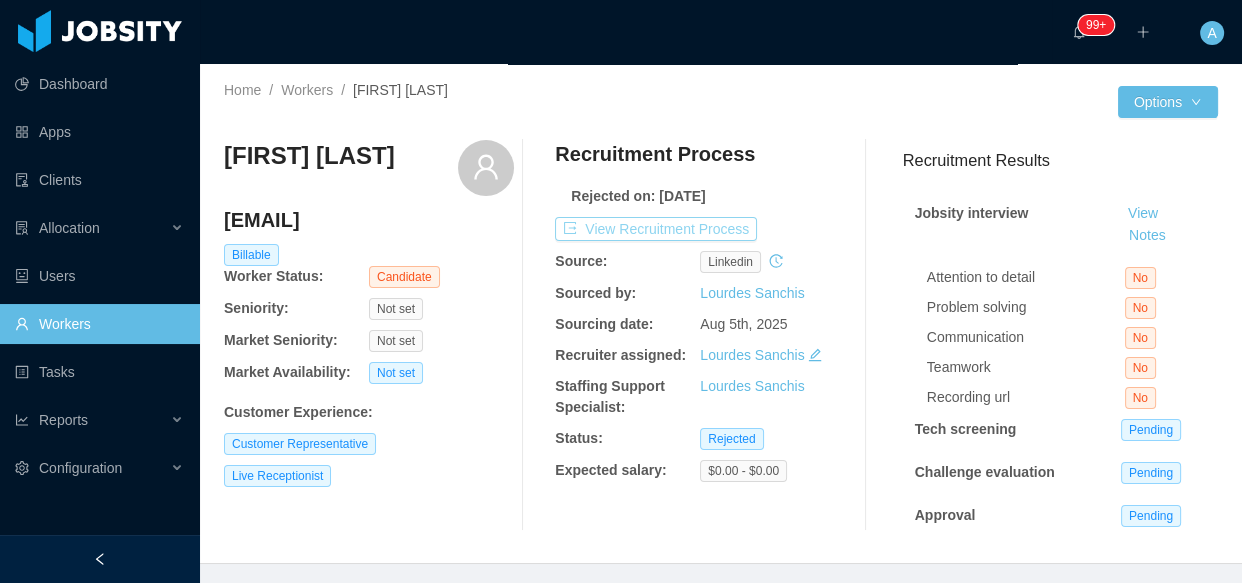 click on "View Recruitment Process" at bounding box center [656, 229] 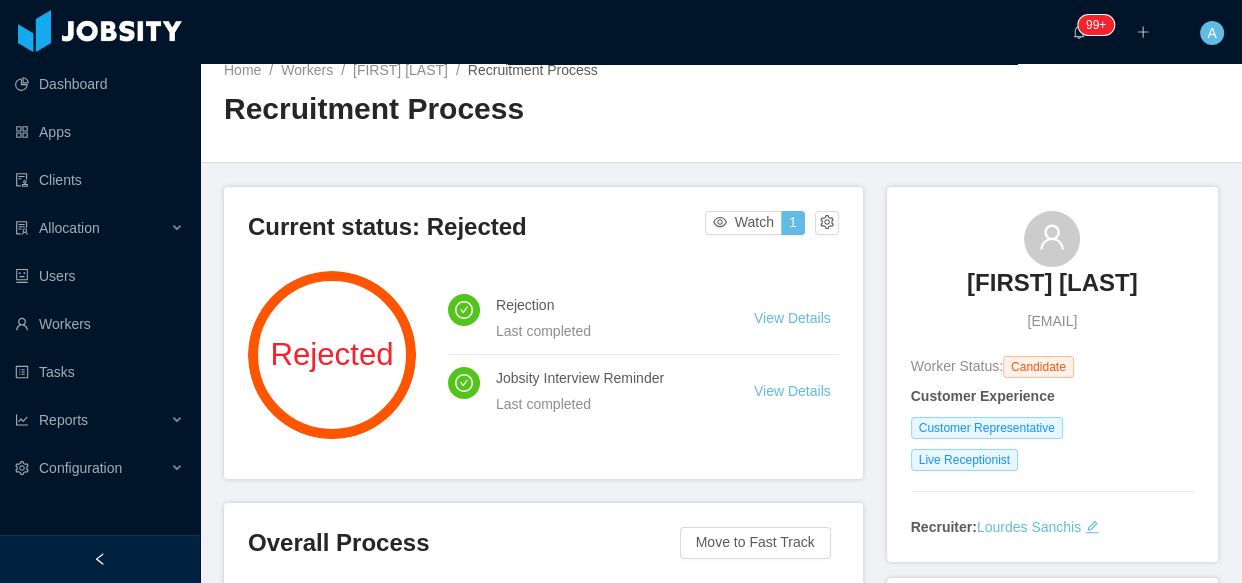 scroll, scrollTop: 20, scrollLeft: 0, axis: vertical 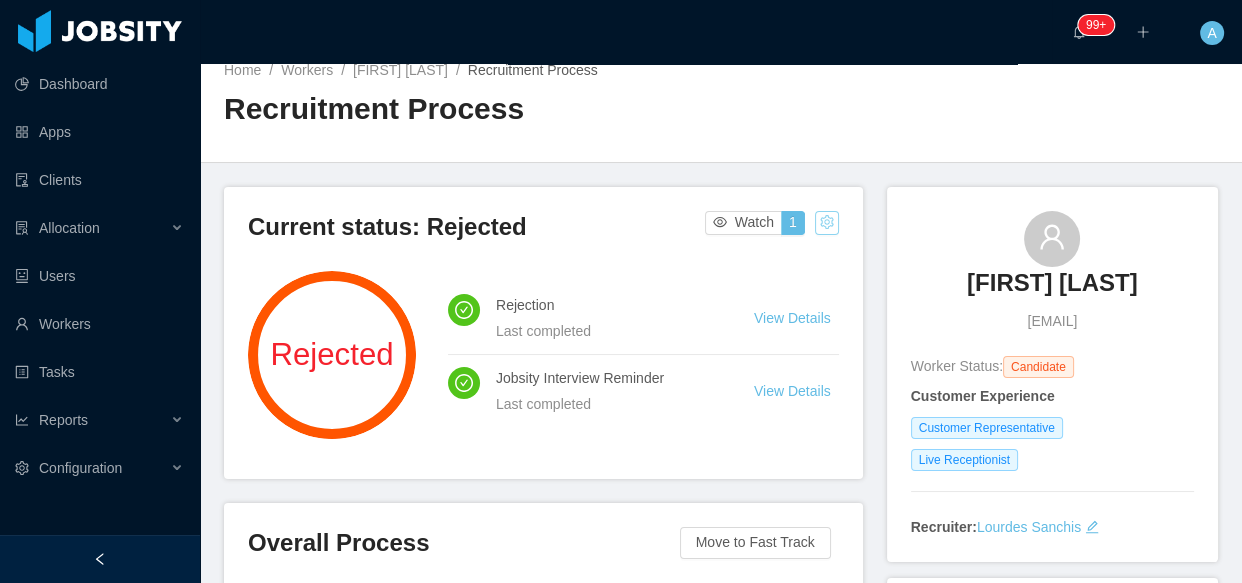 click at bounding box center [827, 223] 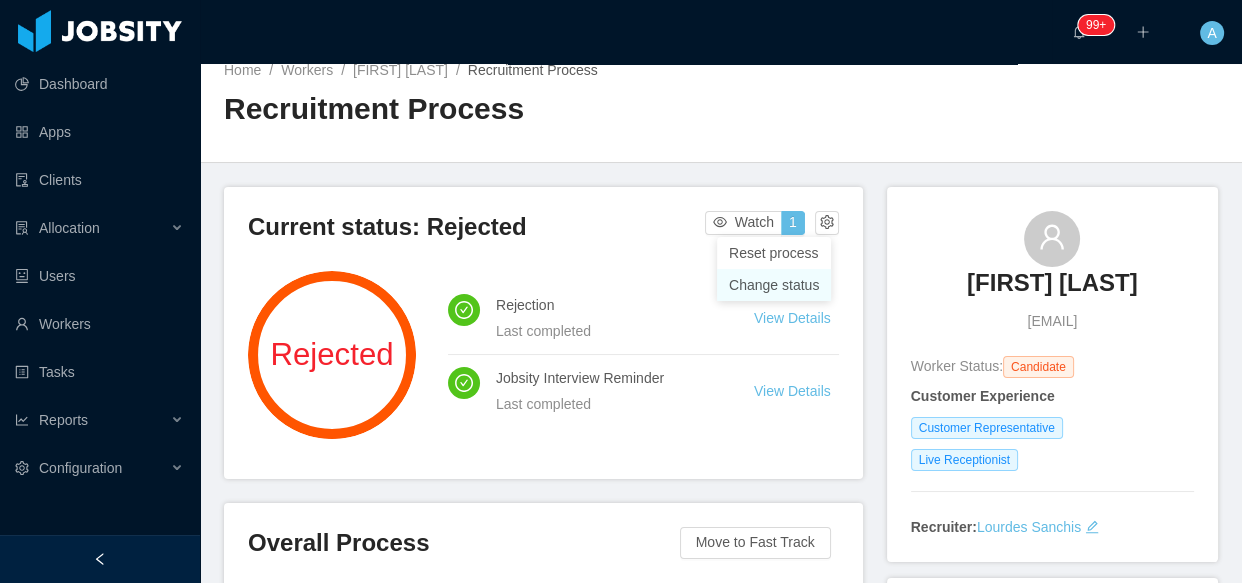 click on "Change status" at bounding box center [774, 285] 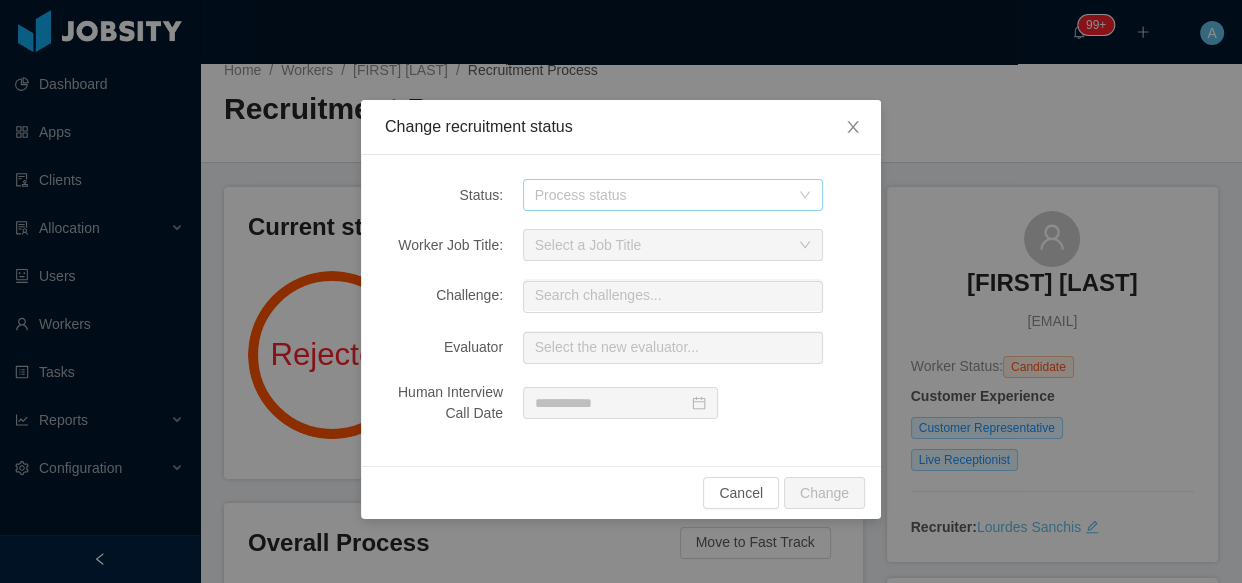 click on "Process status" at bounding box center (662, 195) 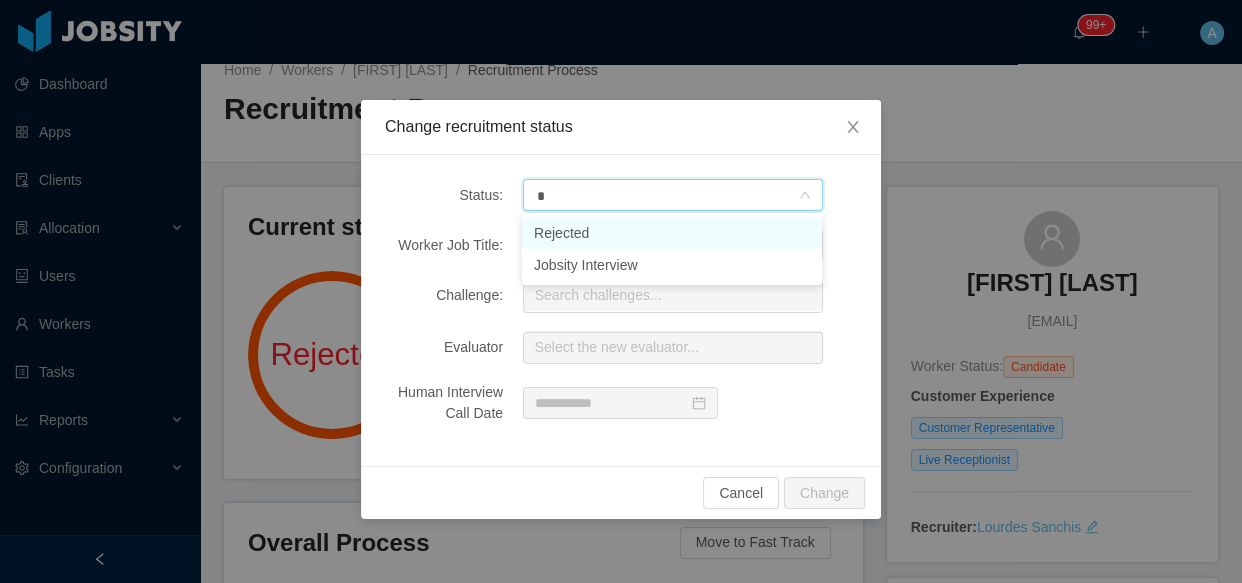 type on "**" 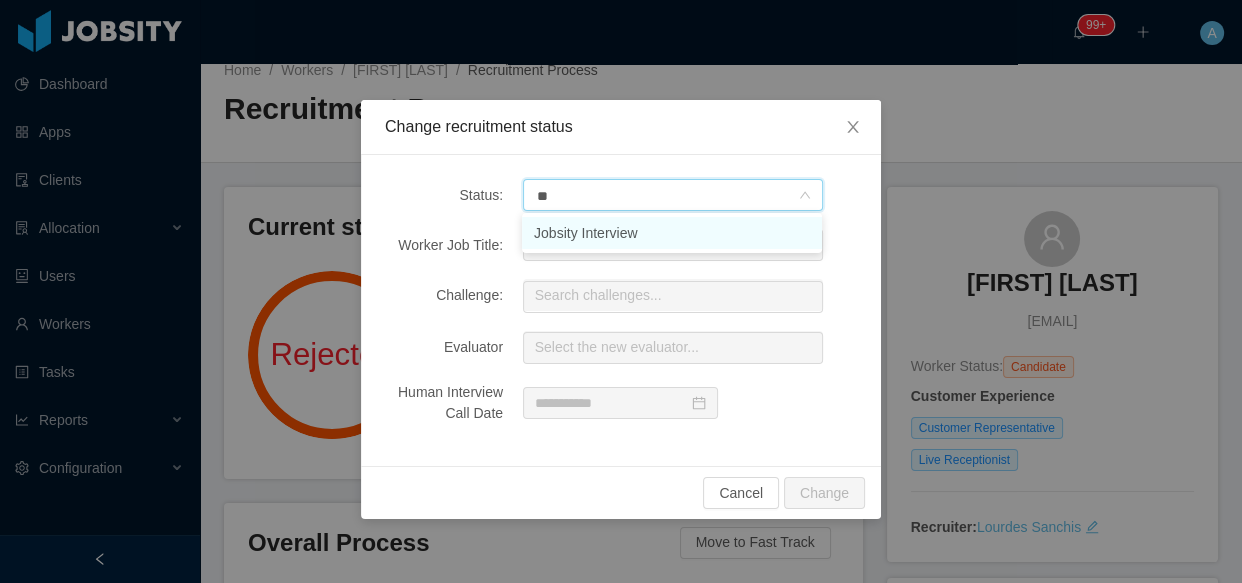 click on "Jobsity Interview" at bounding box center (672, 233) 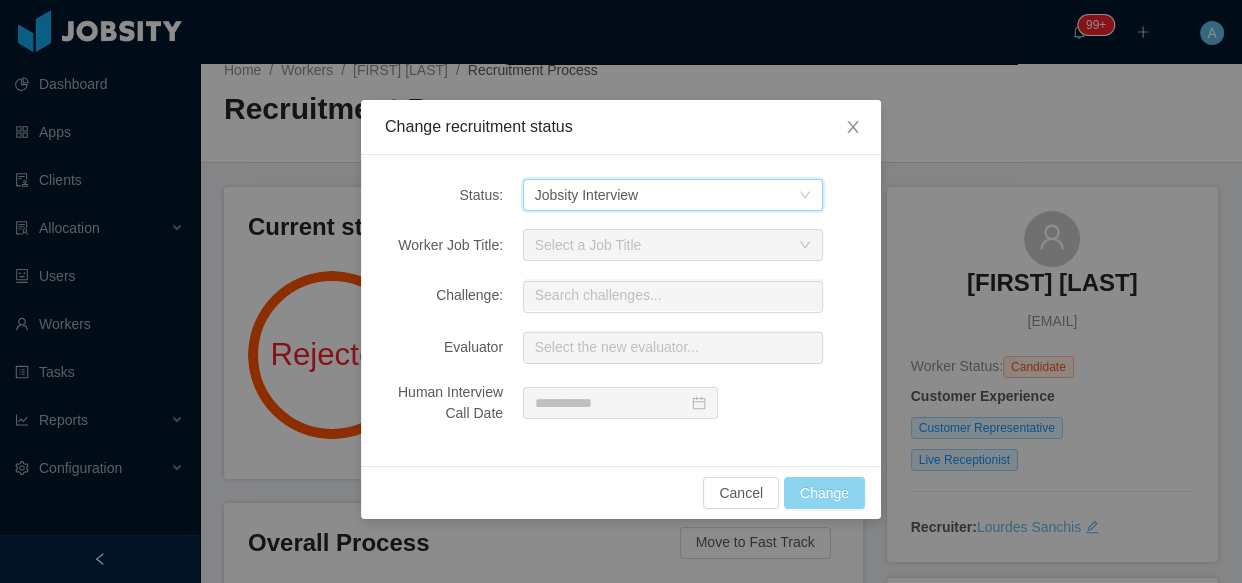 click on "Change" at bounding box center (824, 493) 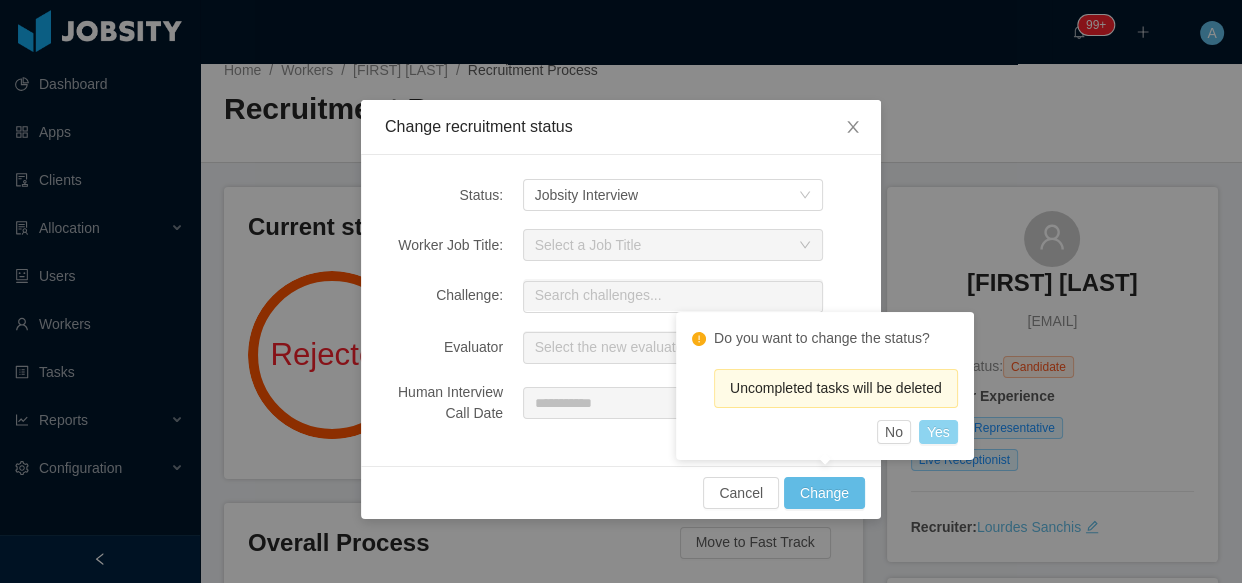click on "Yes" at bounding box center (938, 432) 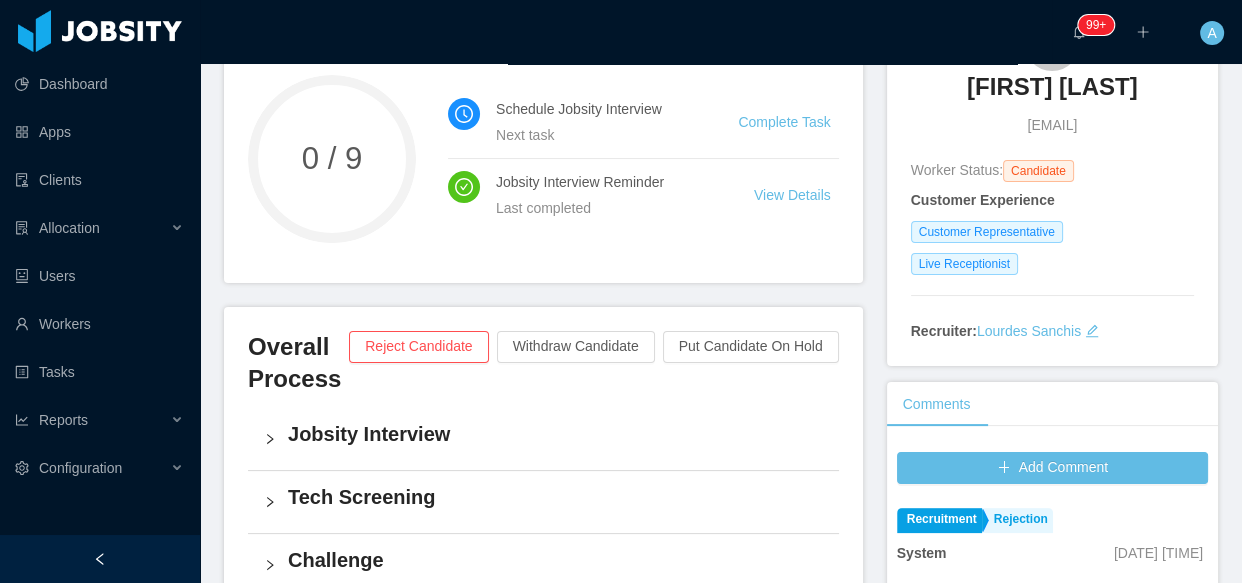 scroll, scrollTop: 20, scrollLeft: 0, axis: vertical 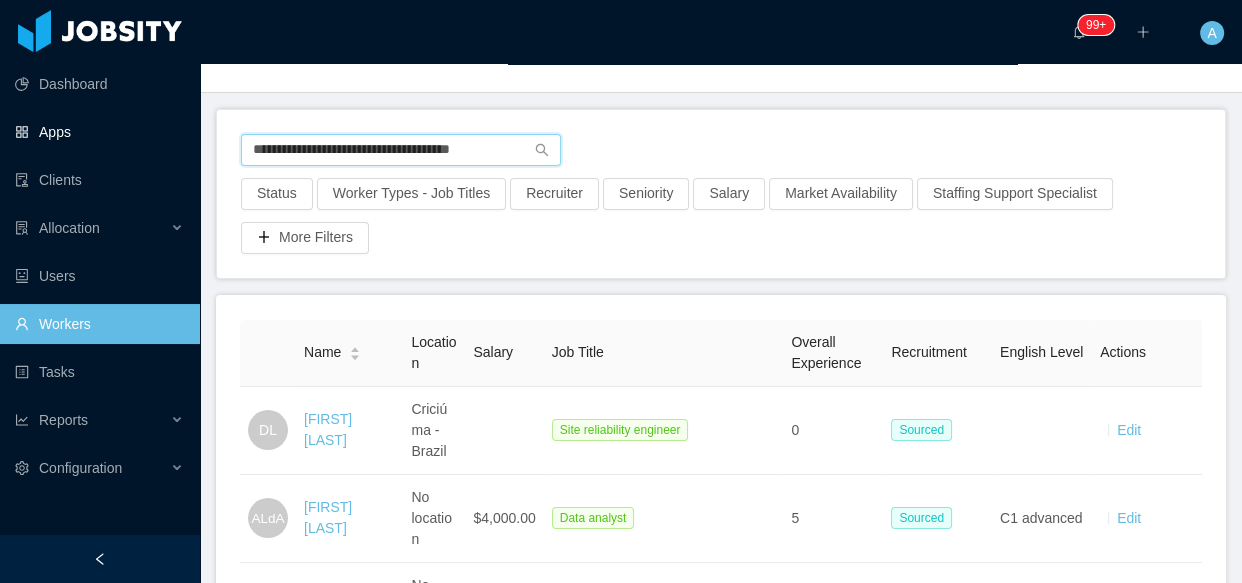 drag, startPoint x: 513, startPoint y: 150, endPoint x: 6, endPoint y: 132, distance: 507.31943 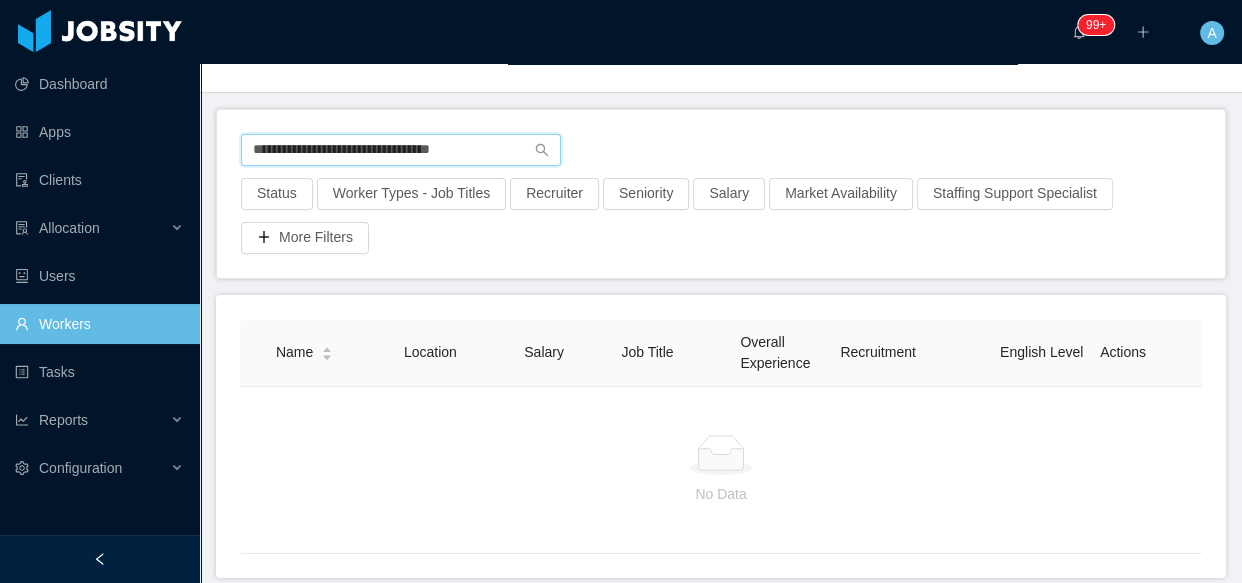 drag, startPoint x: 499, startPoint y: 154, endPoint x: 0, endPoint y: 155, distance: 499.001 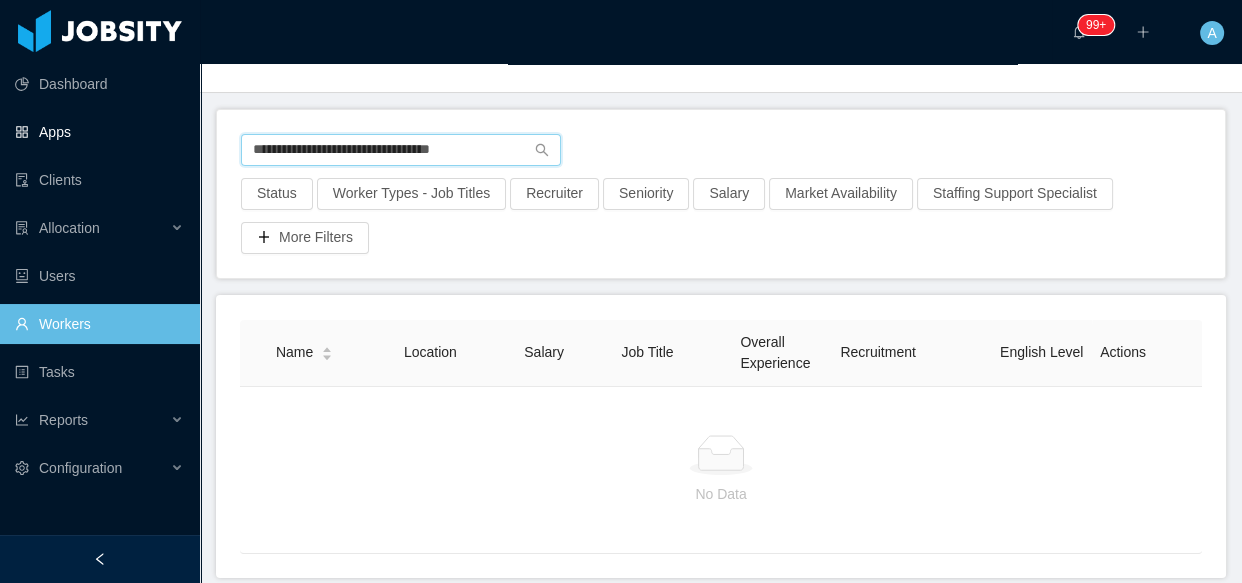 paste on "**********" 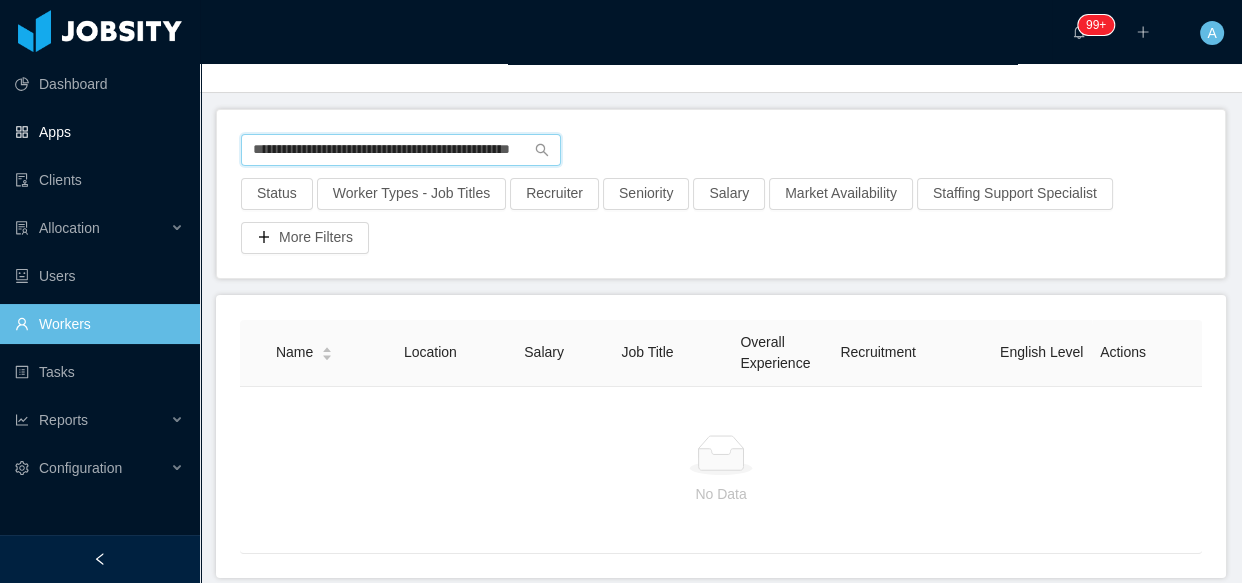 scroll, scrollTop: 0, scrollLeft: 46, axis: horizontal 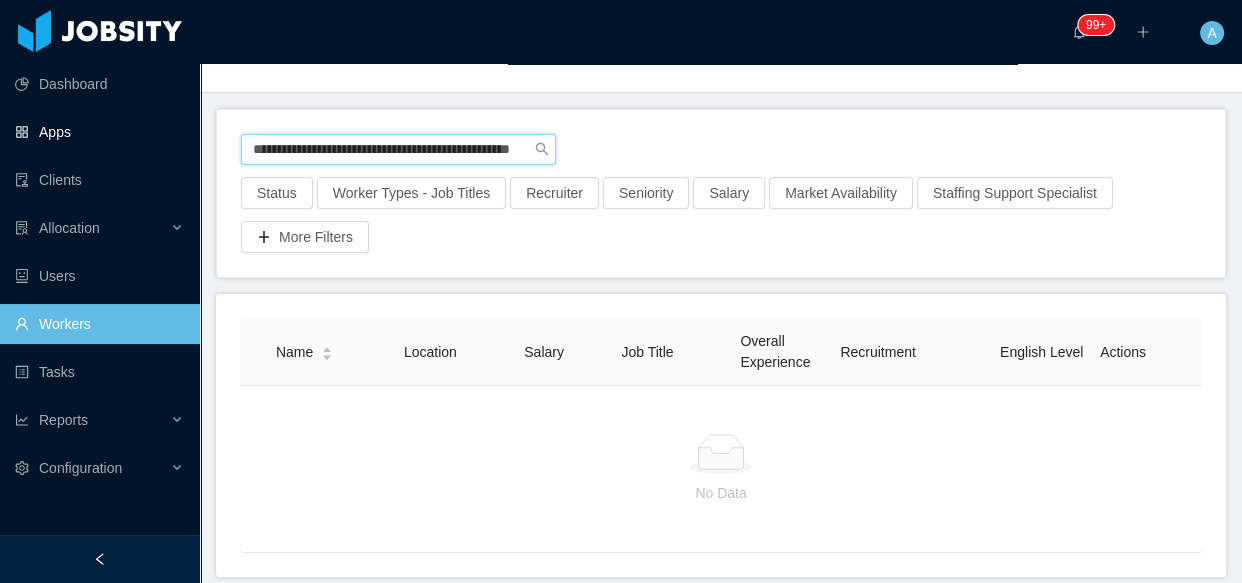 type on "**********" 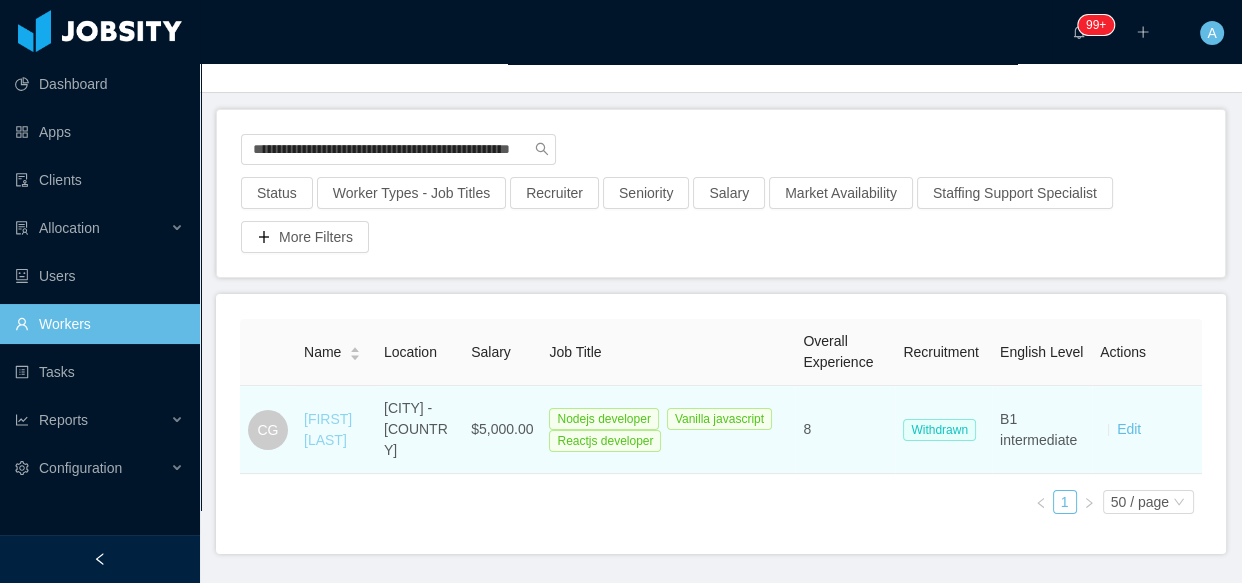 click on "Cristhian Guerrero" at bounding box center [328, 429] 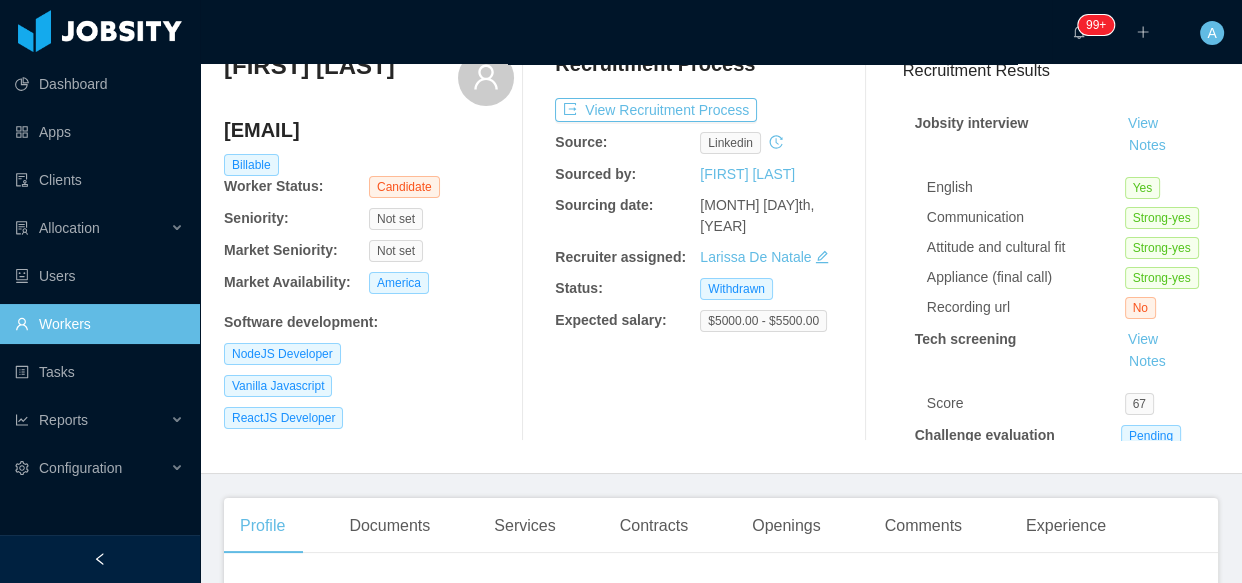 scroll, scrollTop: 0, scrollLeft: 0, axis: both 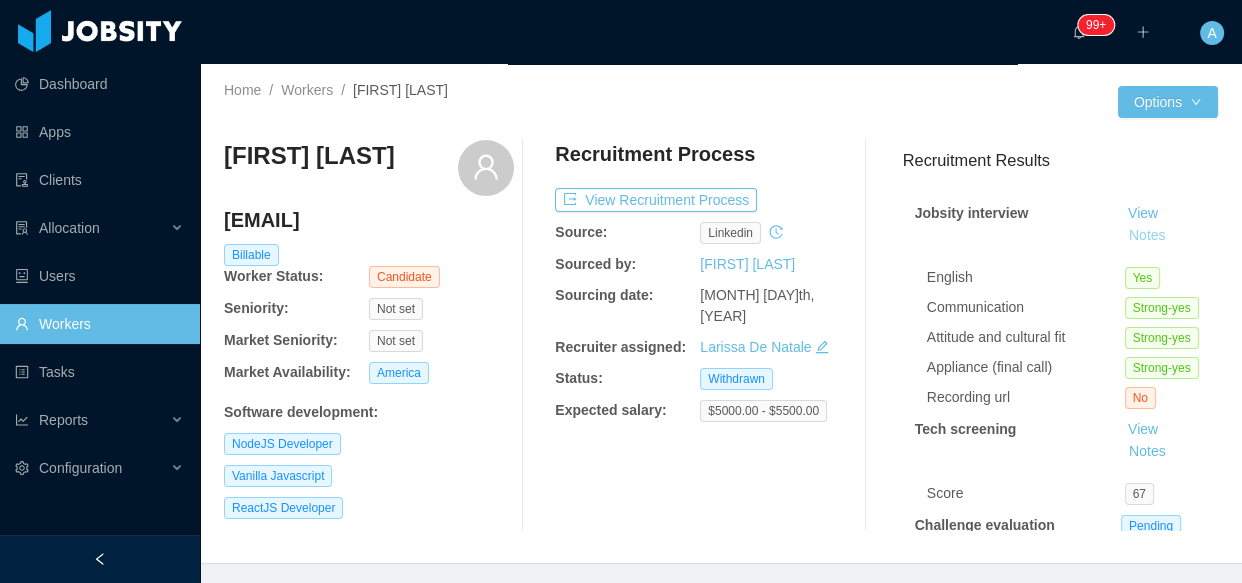 click on "Notes" at bounding box center (1147, 236) 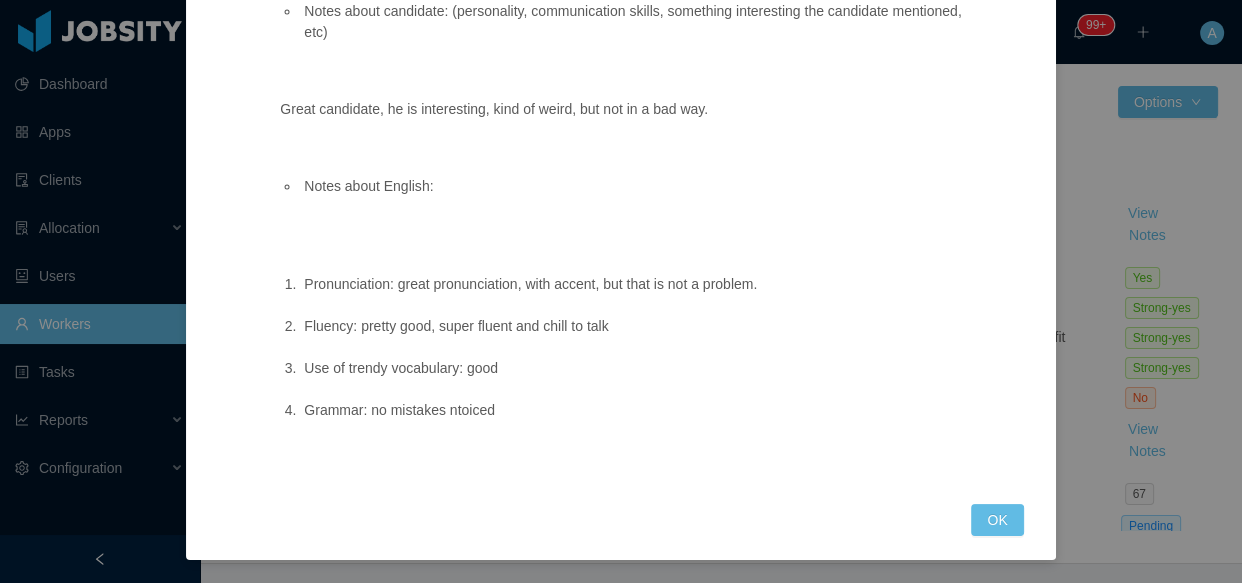 scroll, scrollTop: 208, scrollLeft: 0, axis: vertical 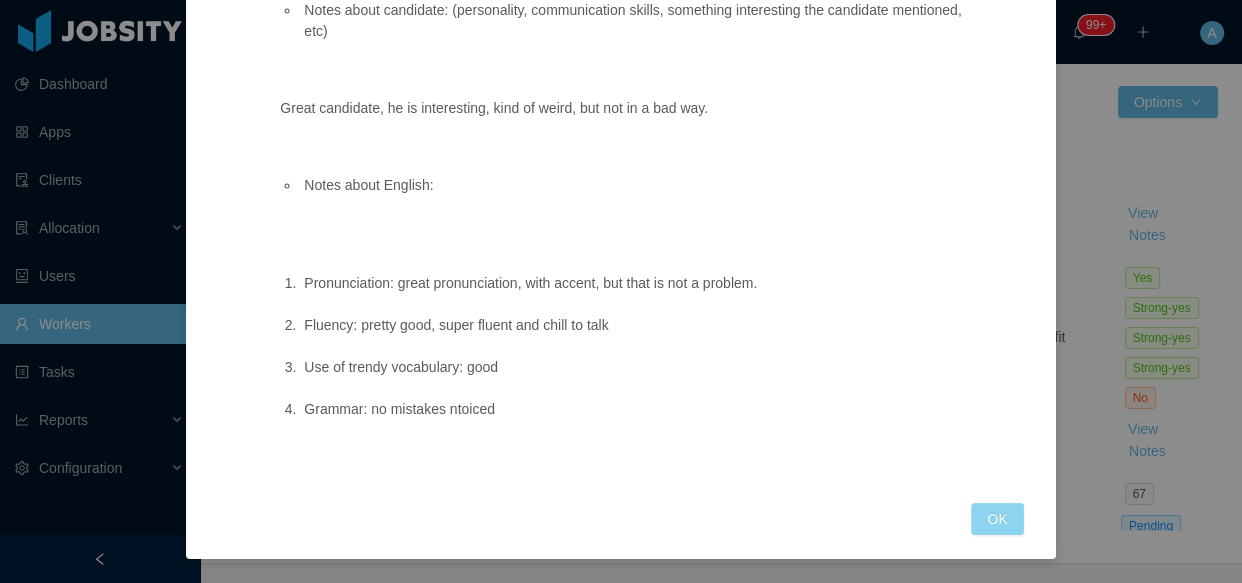 click on "OK" at bounding box center (997, 519) 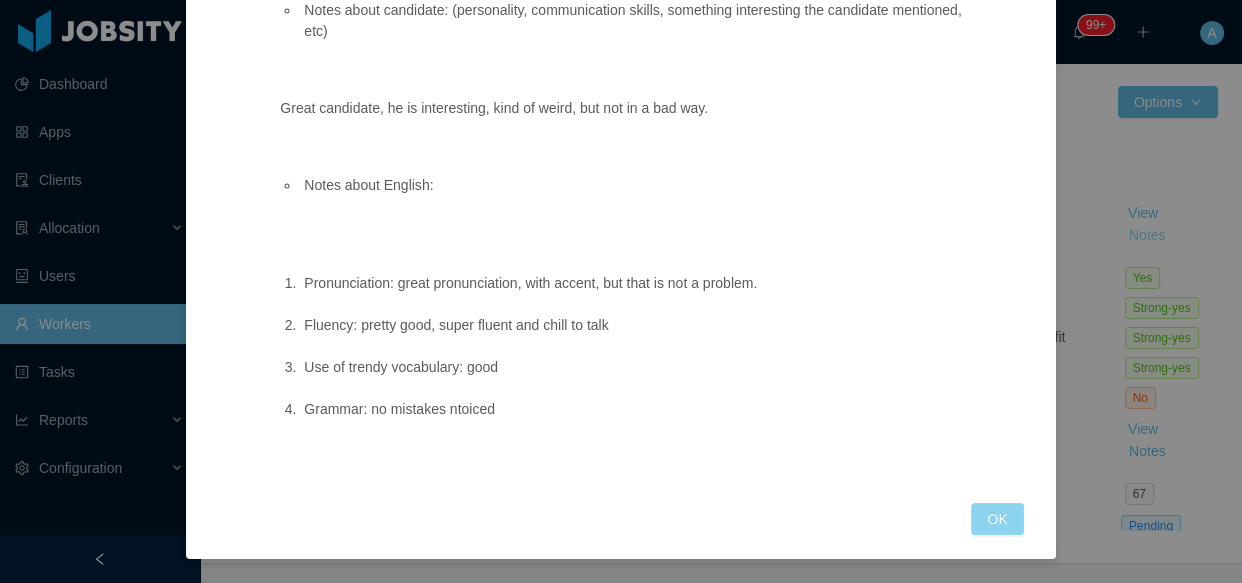 scroll, scrollTop: 108, scrollLeft: 0, axis: vertical 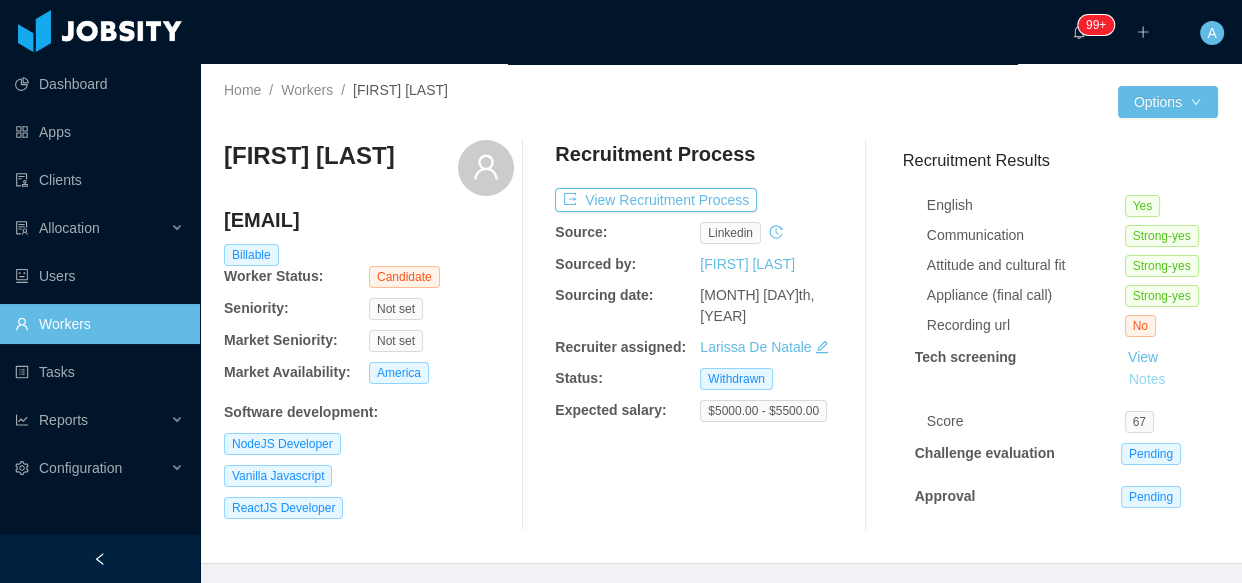 click on "Notes" at bounding box center [1147, 380] 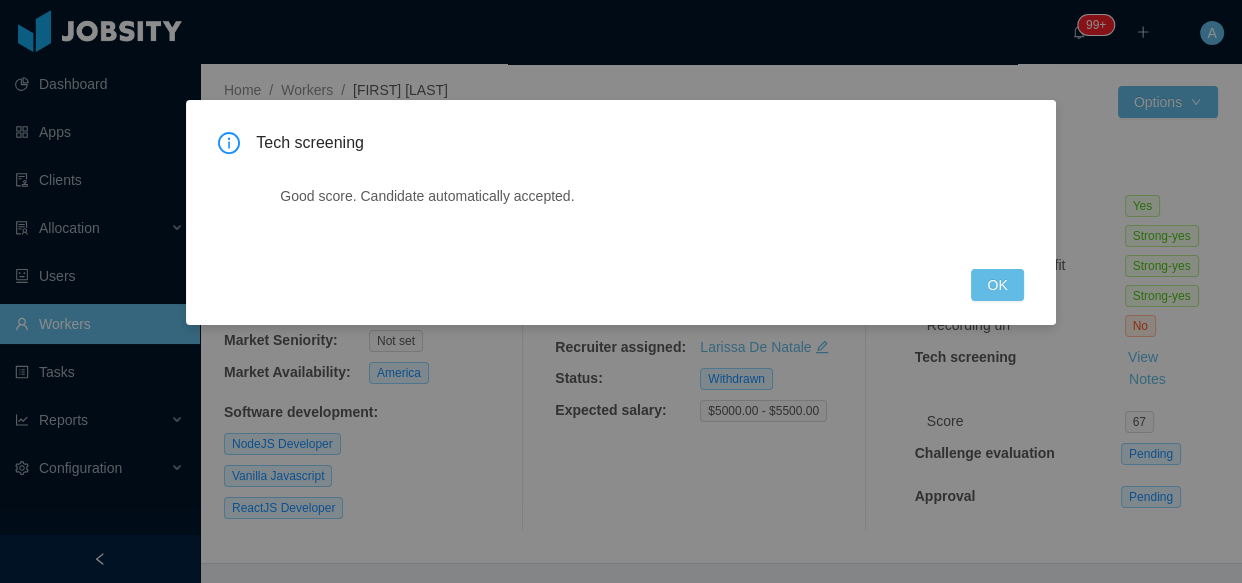 click on "Tech screening Good score. Candidate automatically accepted. OK" at bounding box center (620, 216) 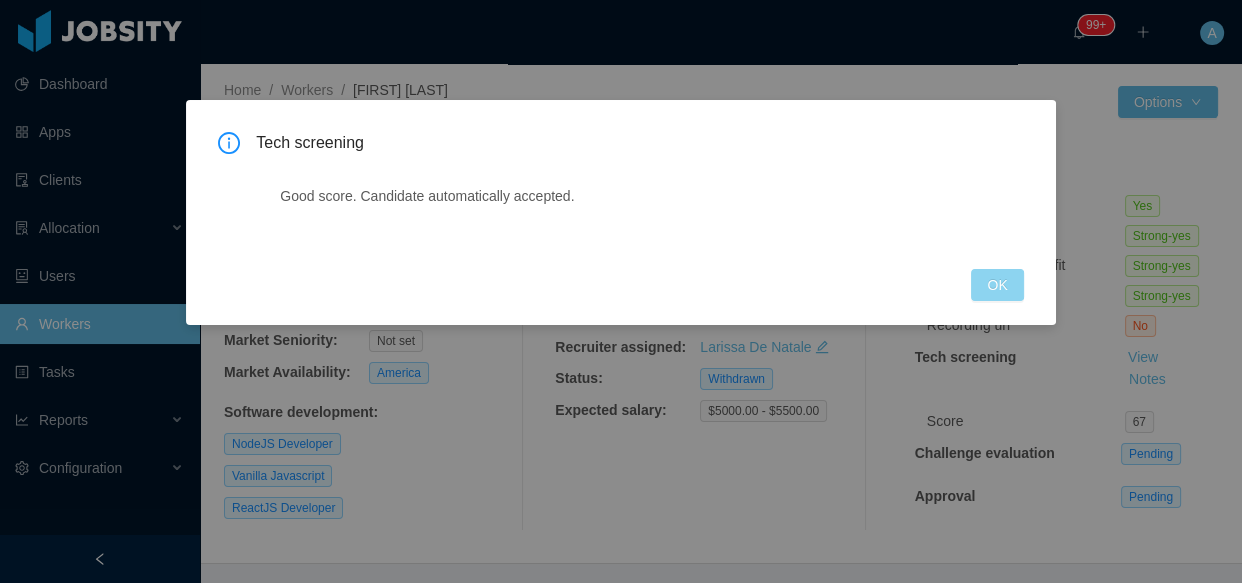 click on "OK" at bounding box center [997, 285] 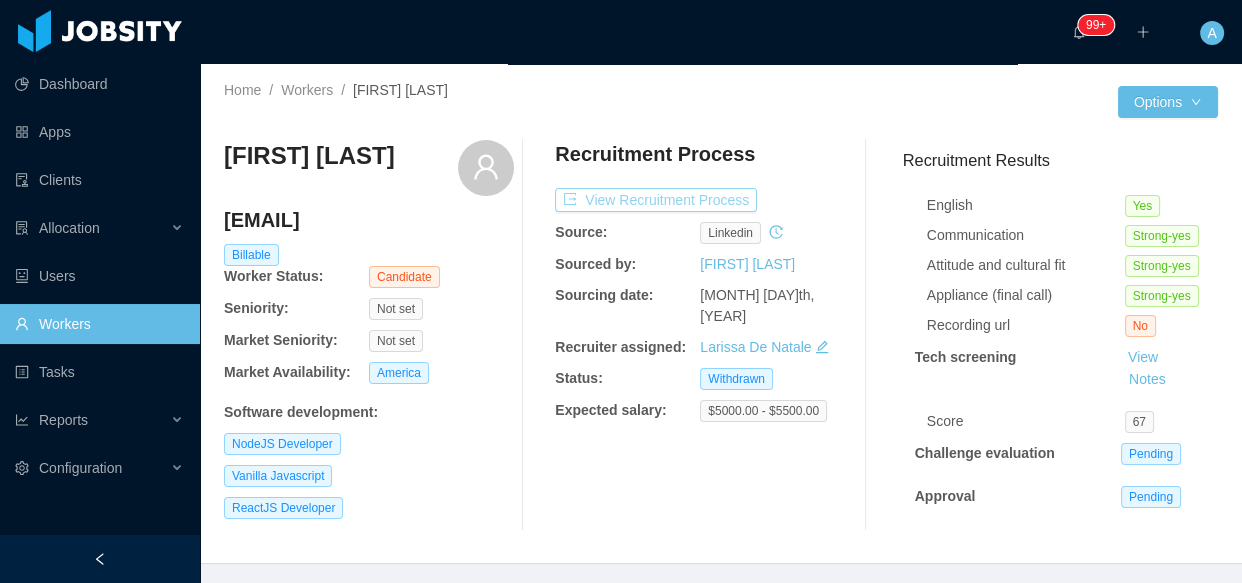 click on "View Recruitment Process" at bounding box center (656, 200) 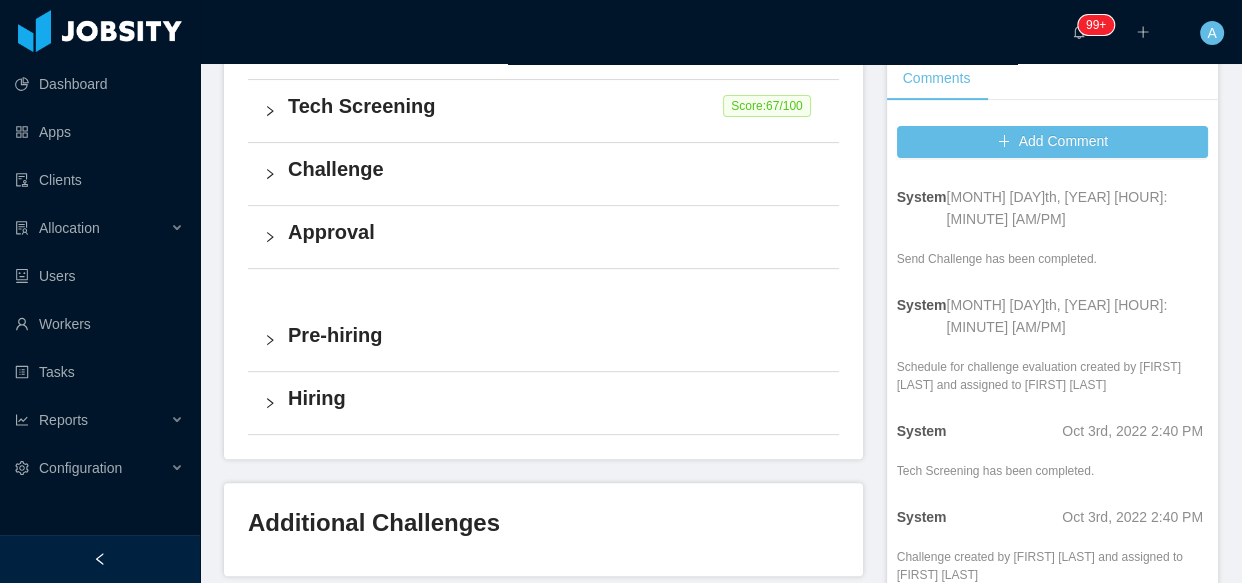 scroll, scrollTop: 403, scrollLeft: 0, axis: vertical 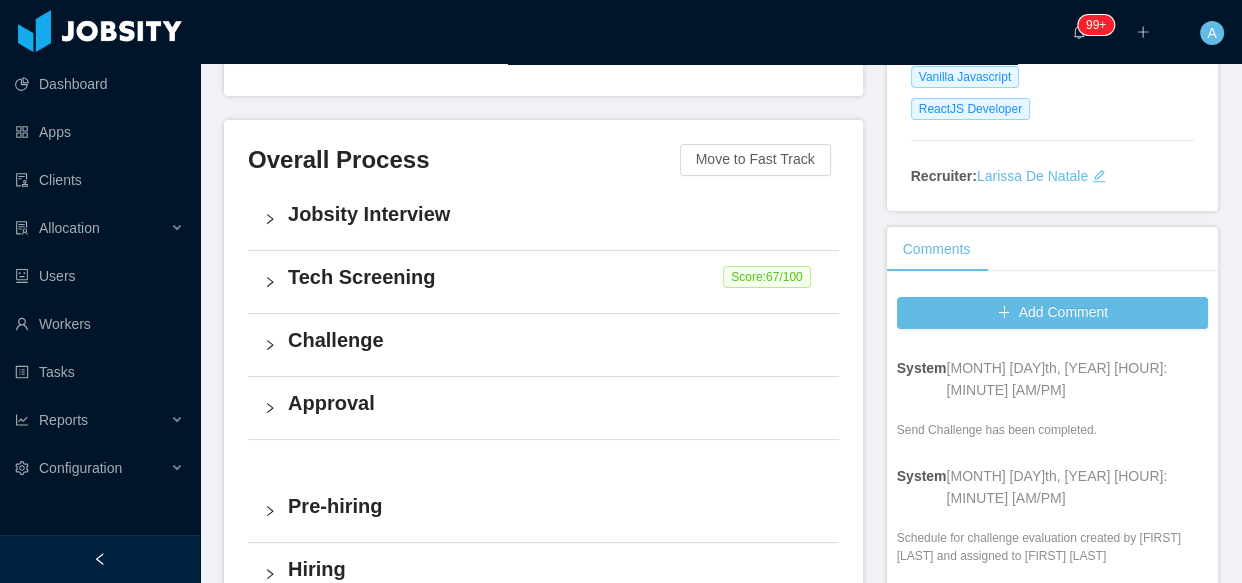 click on "Challenge" at bounding box center (543, 345) 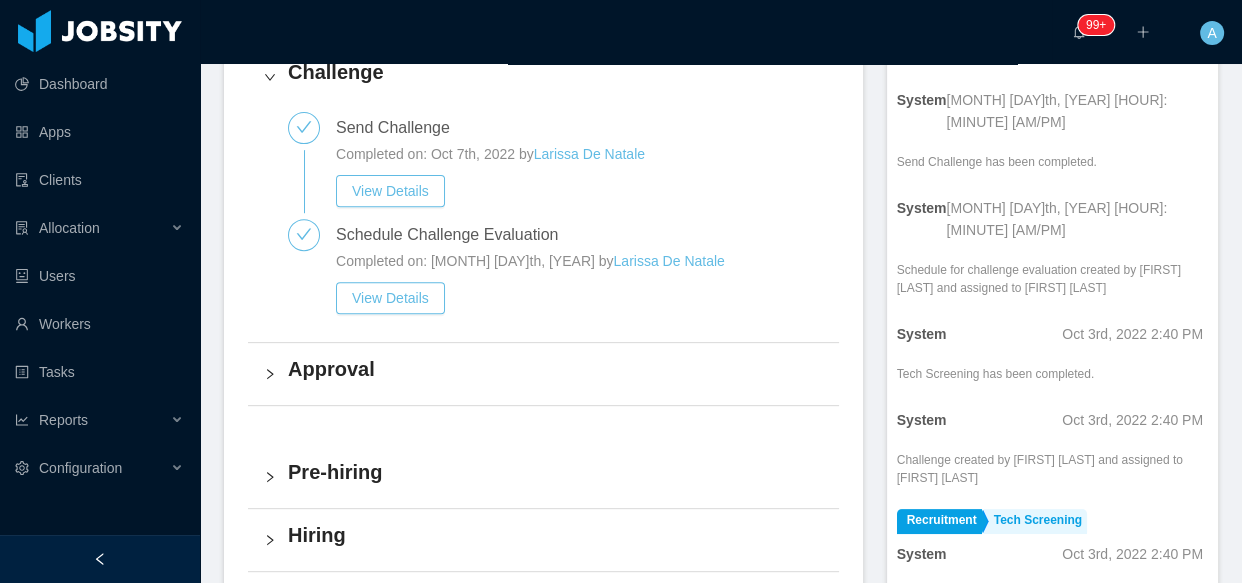 scroll, scrollTop: 676, scrollLeft: 0, axis: vertical 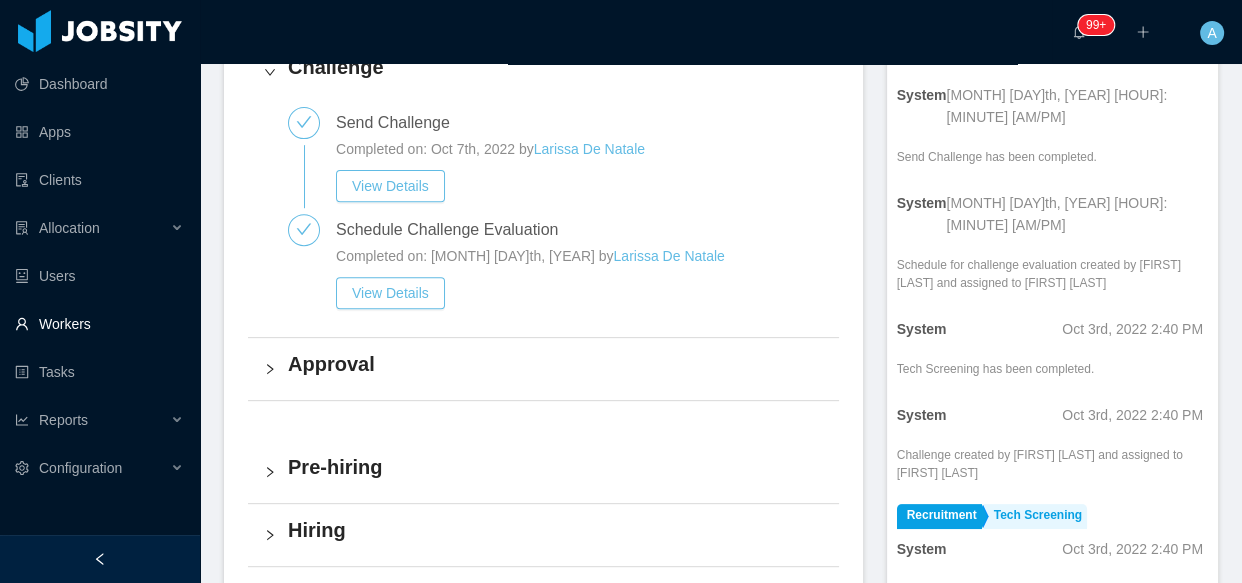click on "Workers" at bounding box center [99, 324] 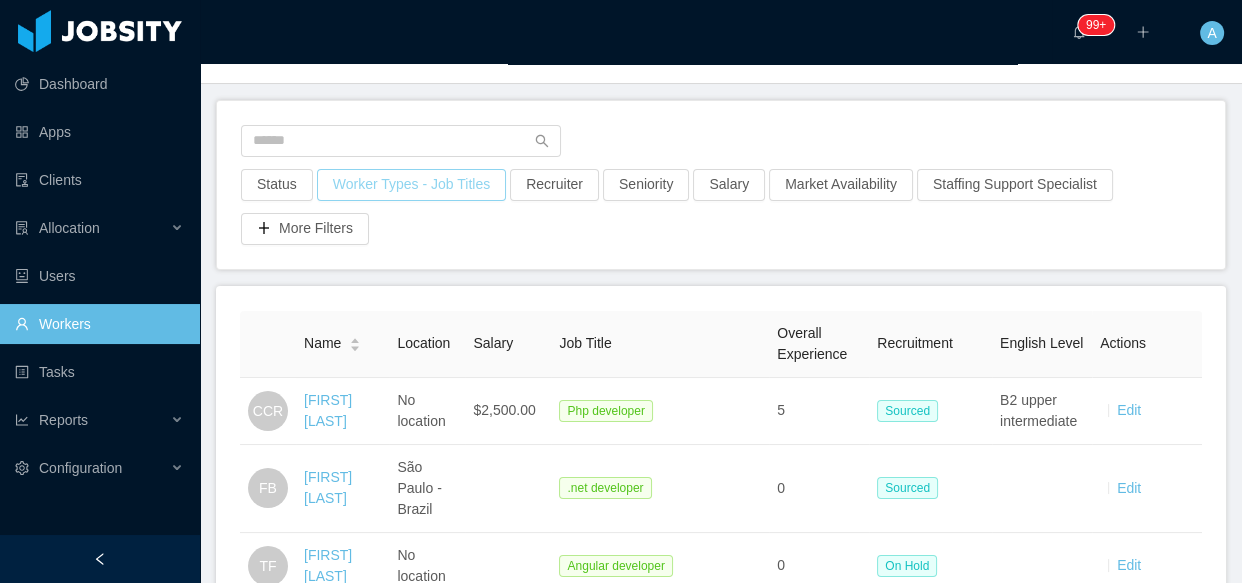 scroll, scrollTop: 0, scrollLeft: 0, axis: both 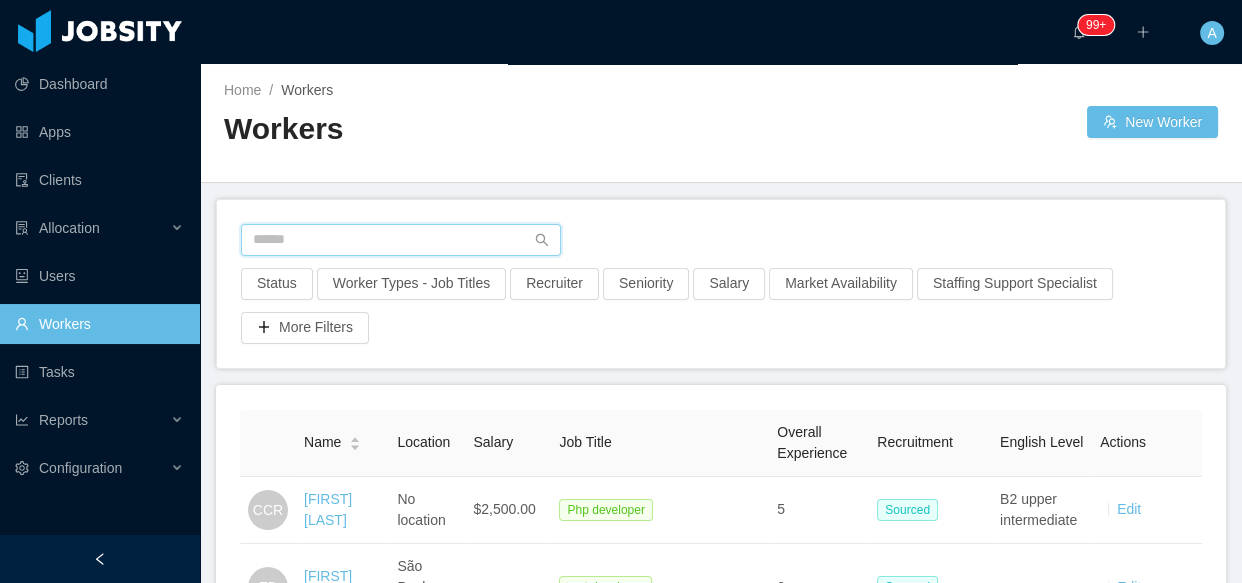 click at bounding box center (401, 240) 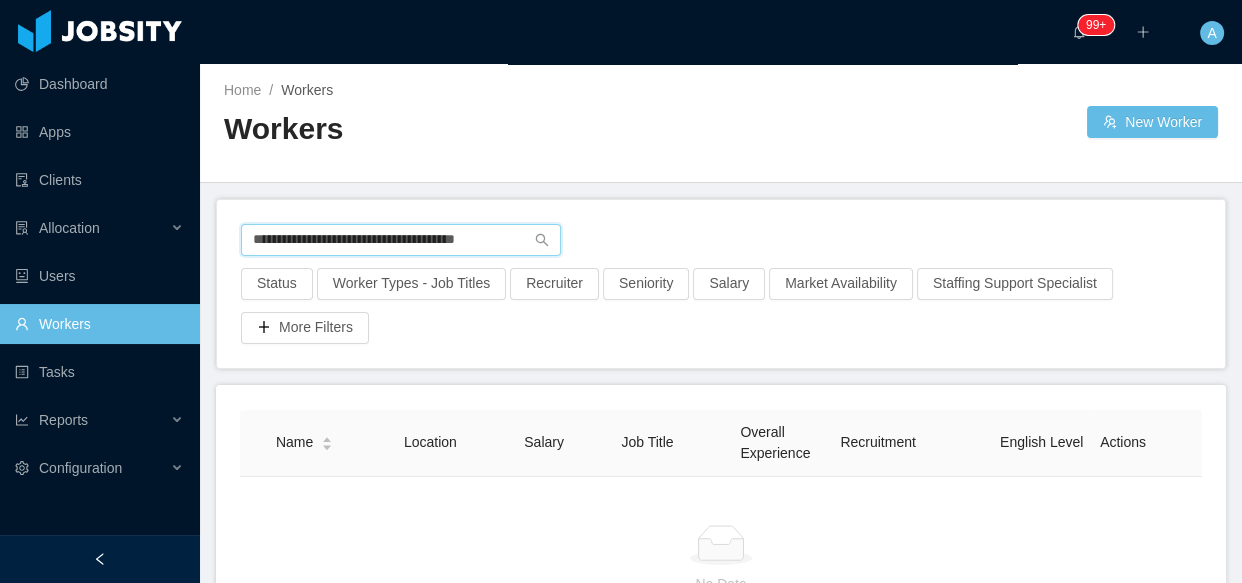 drag, startPoint x: 511, startPoint y: 240, endPoint x: 0, endPoint y: 203, distance: 512.33777 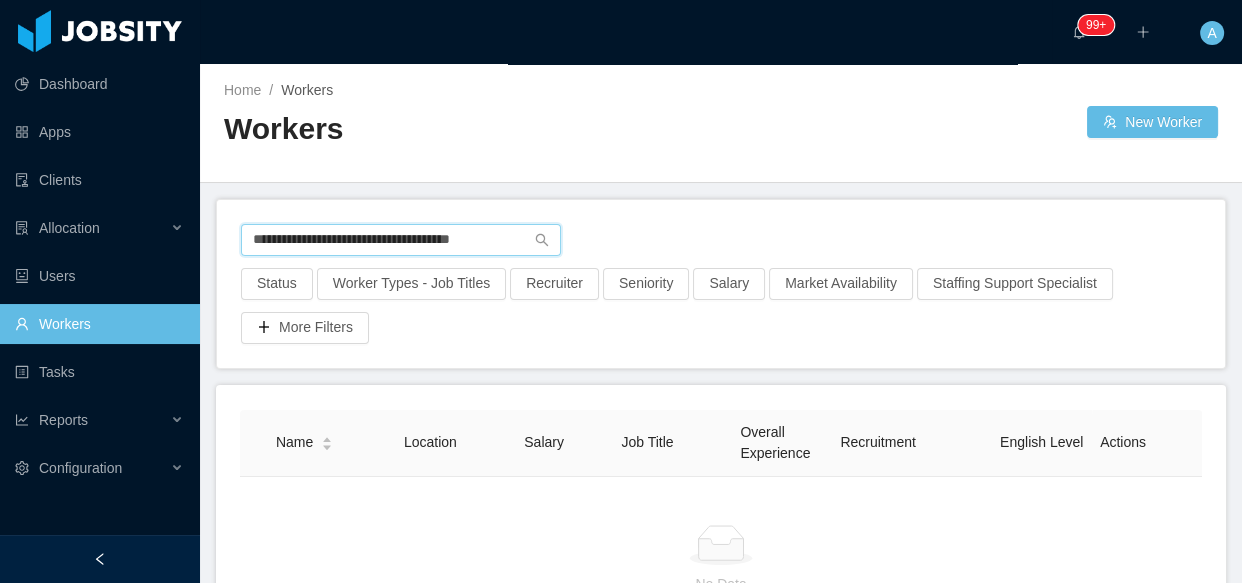type on "**********" 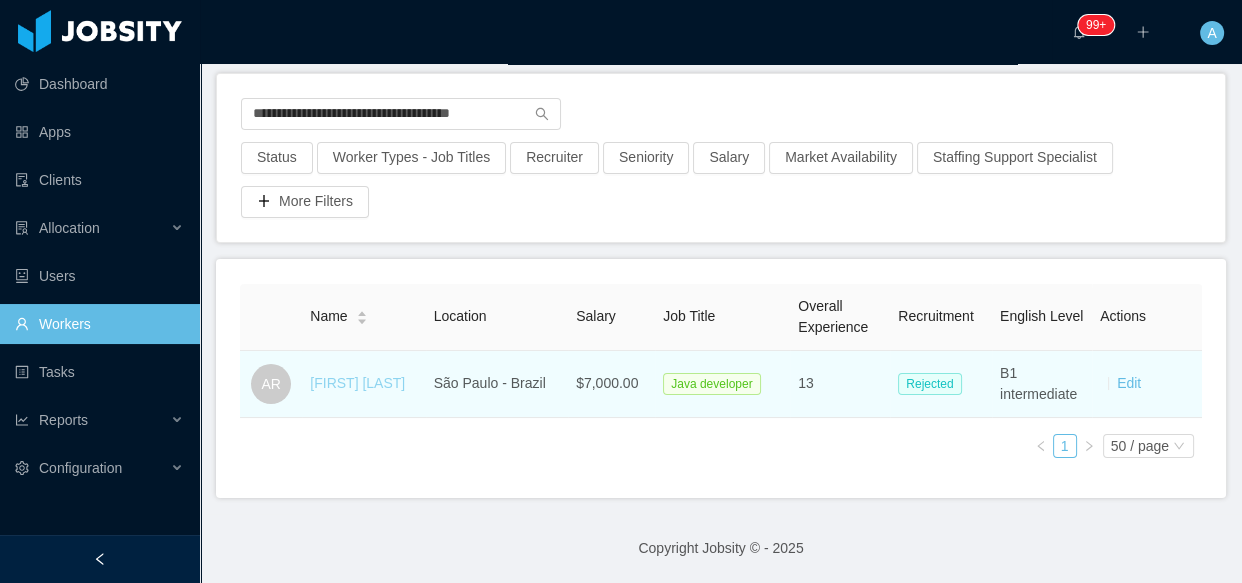 click on "André Ripari" at bounding box center [357, 383] 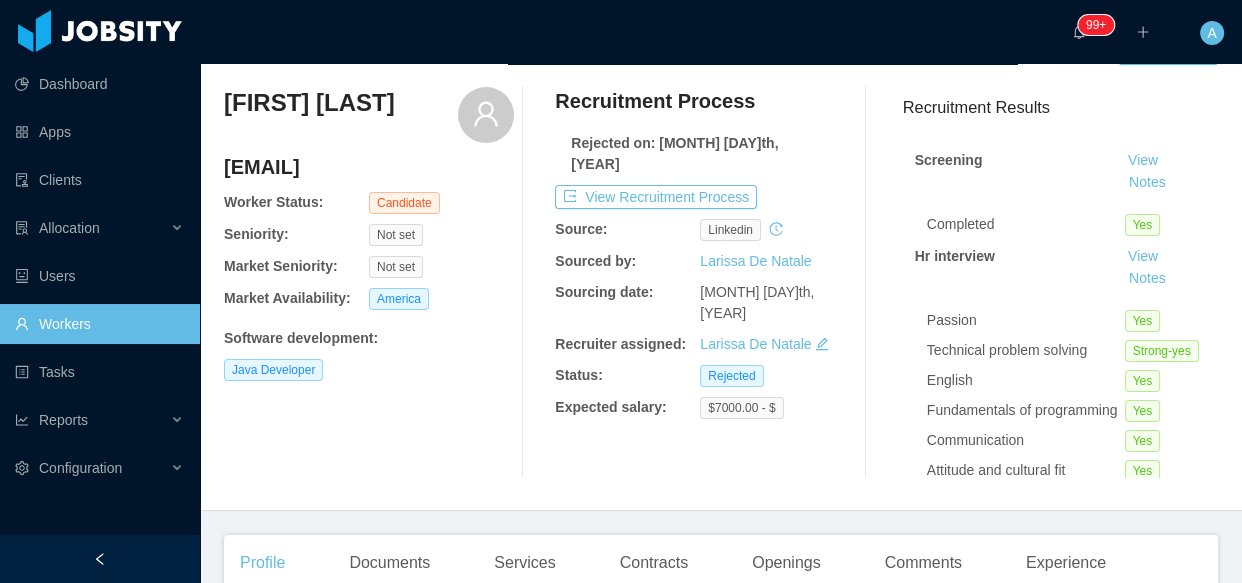 scroll, scrollTop: 44, scrollLeft: 0, axis: vertical 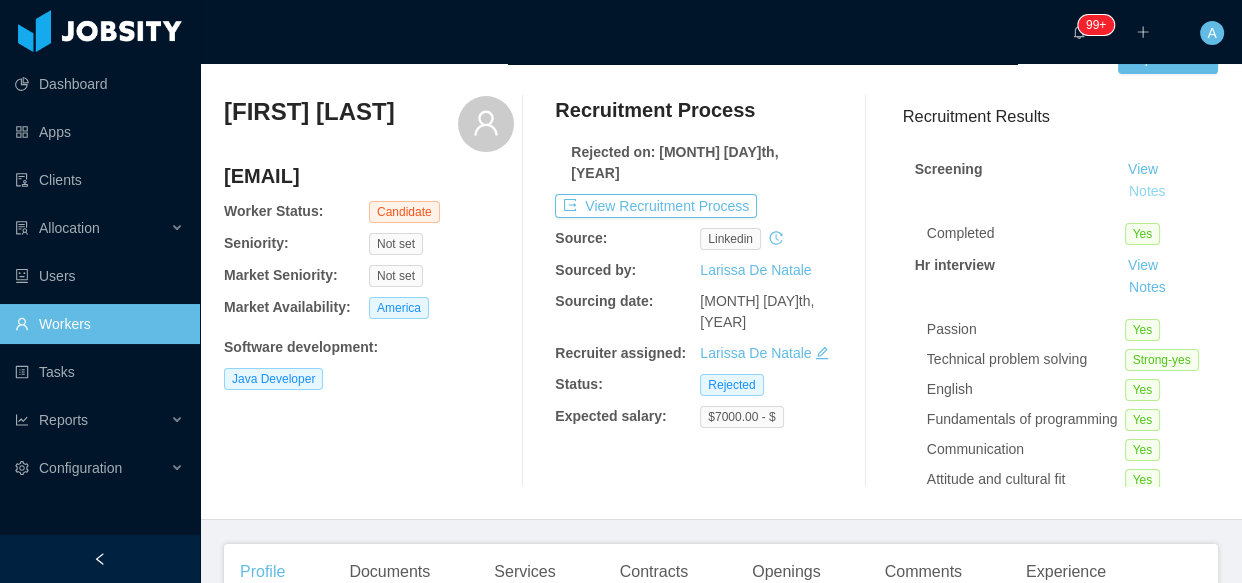 click on "Notes" at bounding box center (1147, 192) 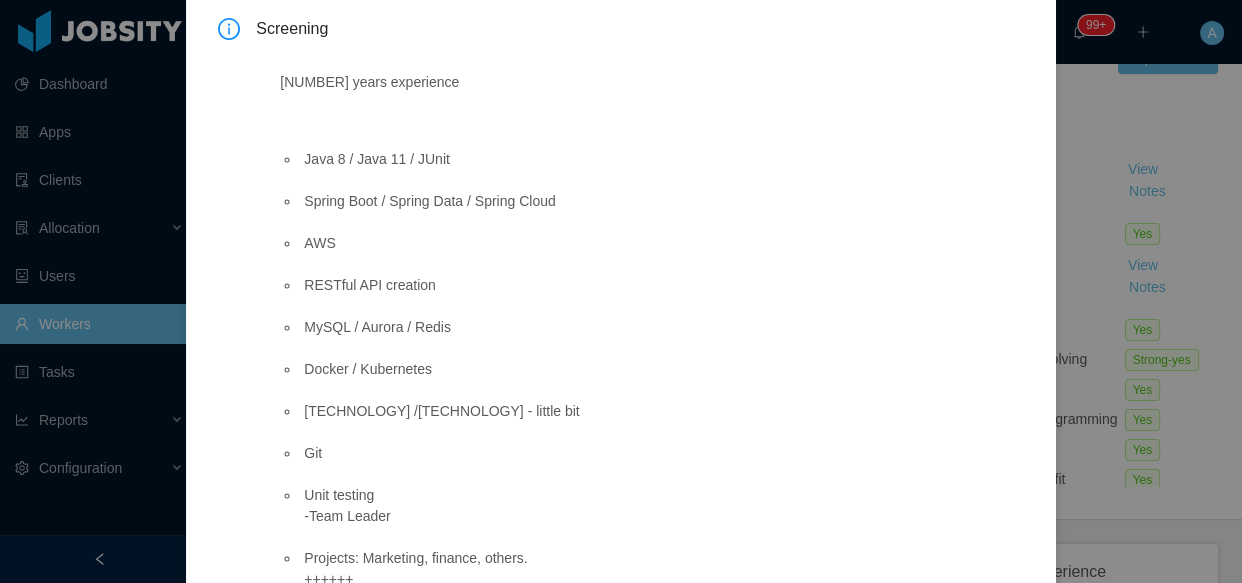scroll, scrollTop: 305, scrollLeft: 0, axis: vertical 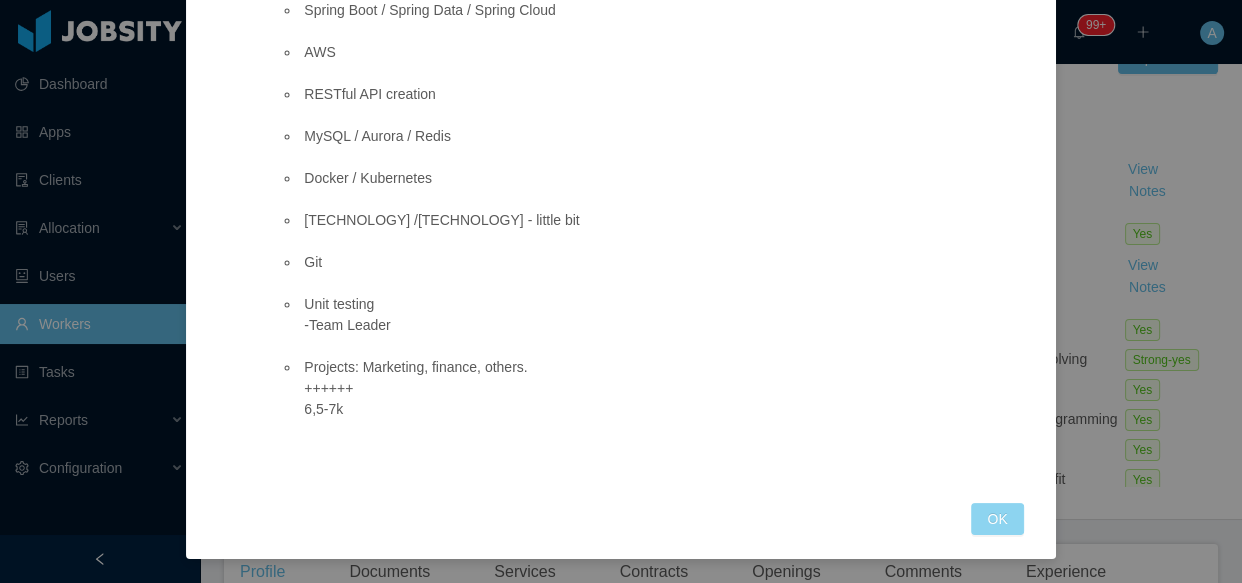 click on "OK" at bounding box center [997, 519] 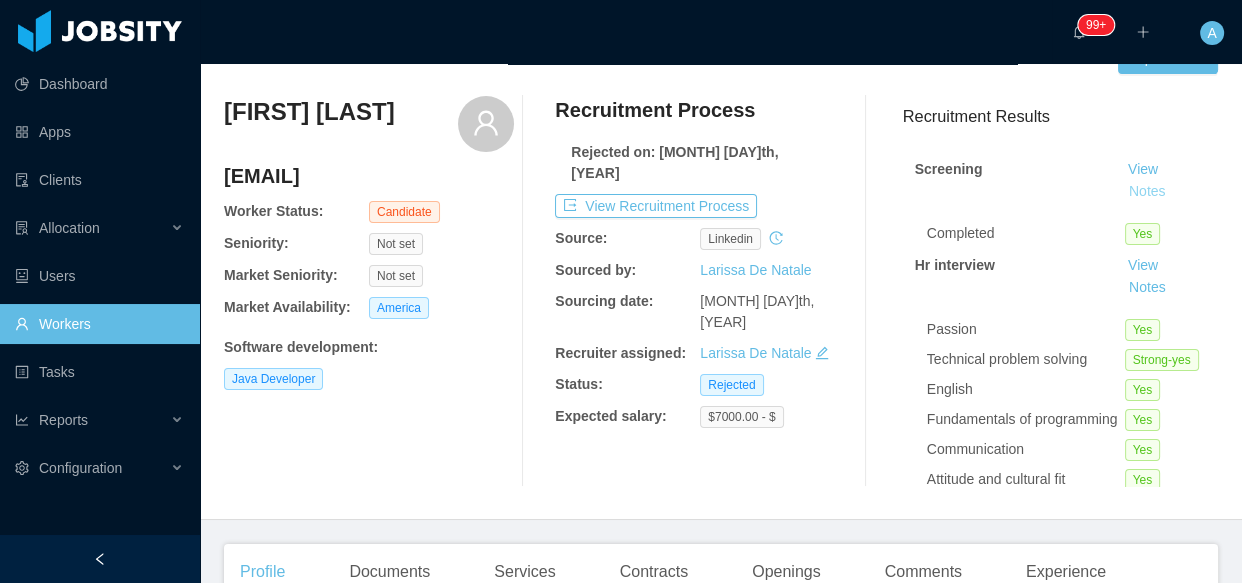 scroll, scrollTop: 205, scrollLeft: 0, axis: vertical 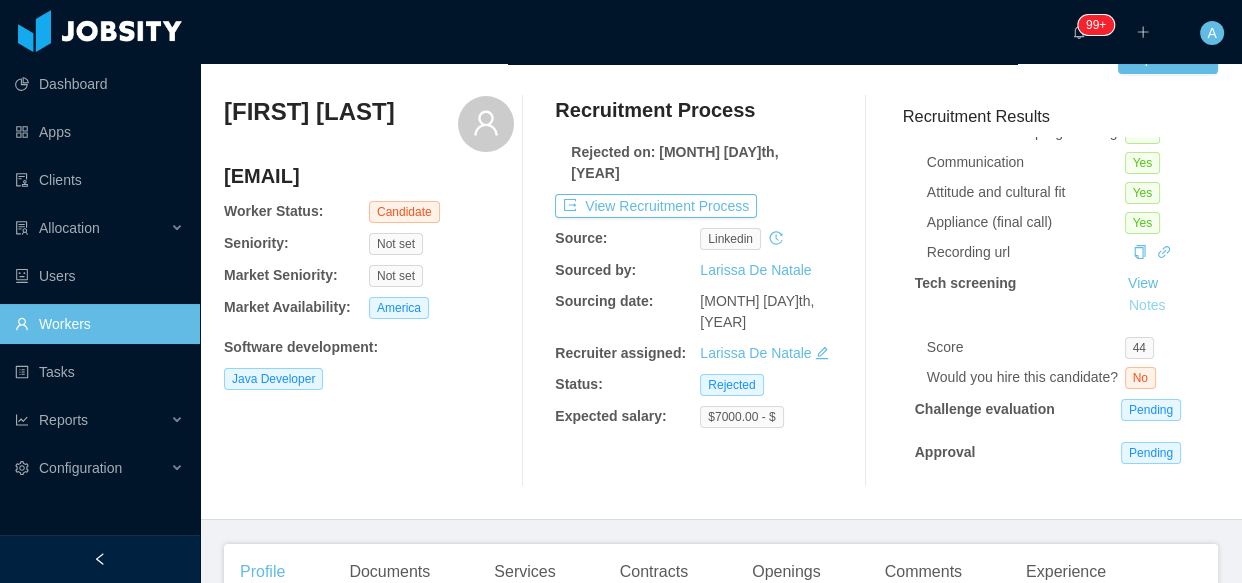 click on "Notes" at bounding box center (1147, 306) 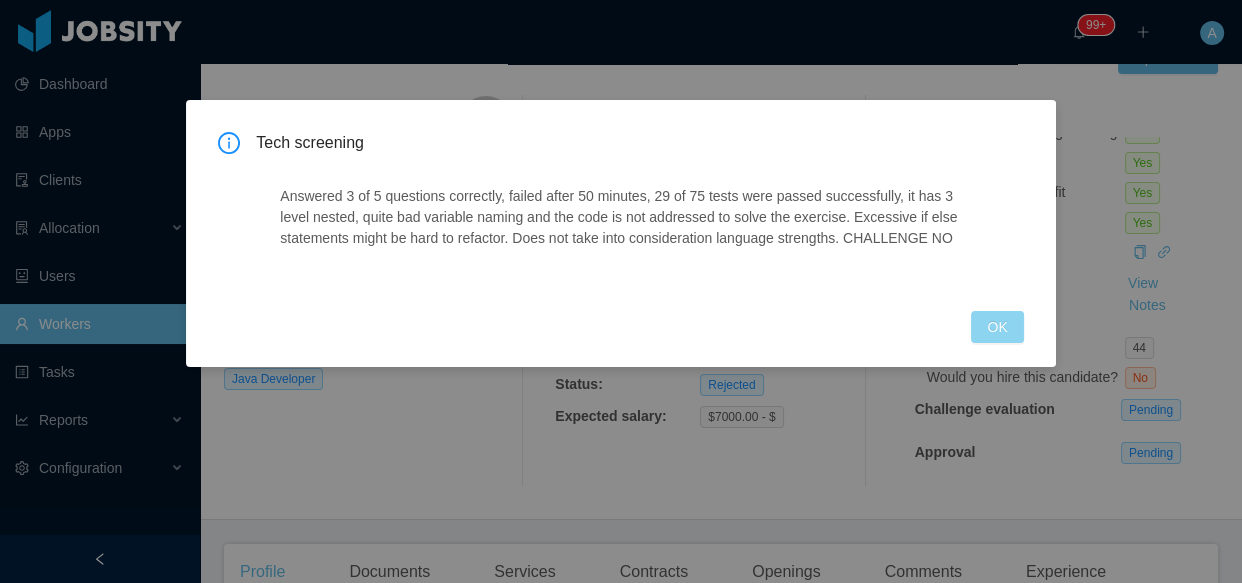 click on "OK" at bounding box center [997, 327] 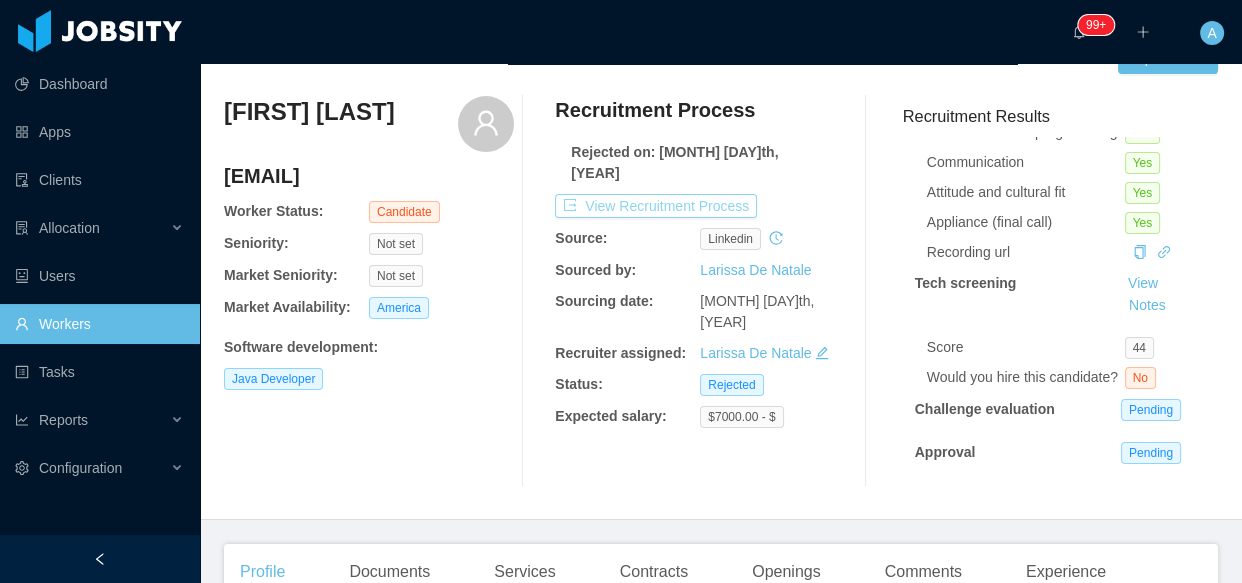 click on "View Recruitment Process" at bounding box center (656, 206) 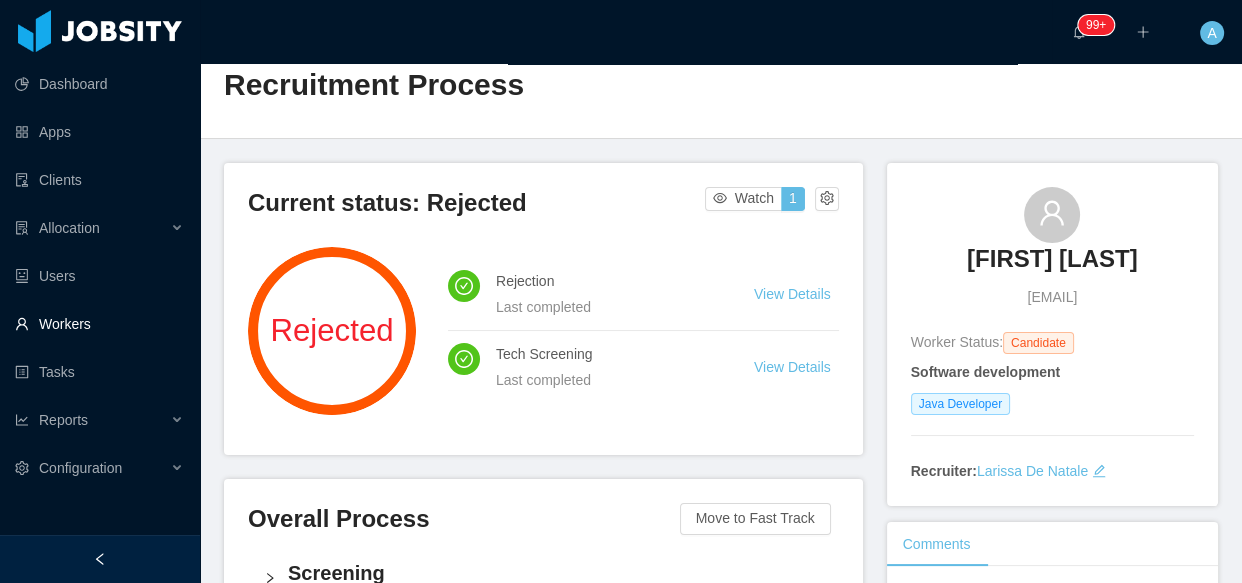 click on "Workers" at bounding box center [99, 324] 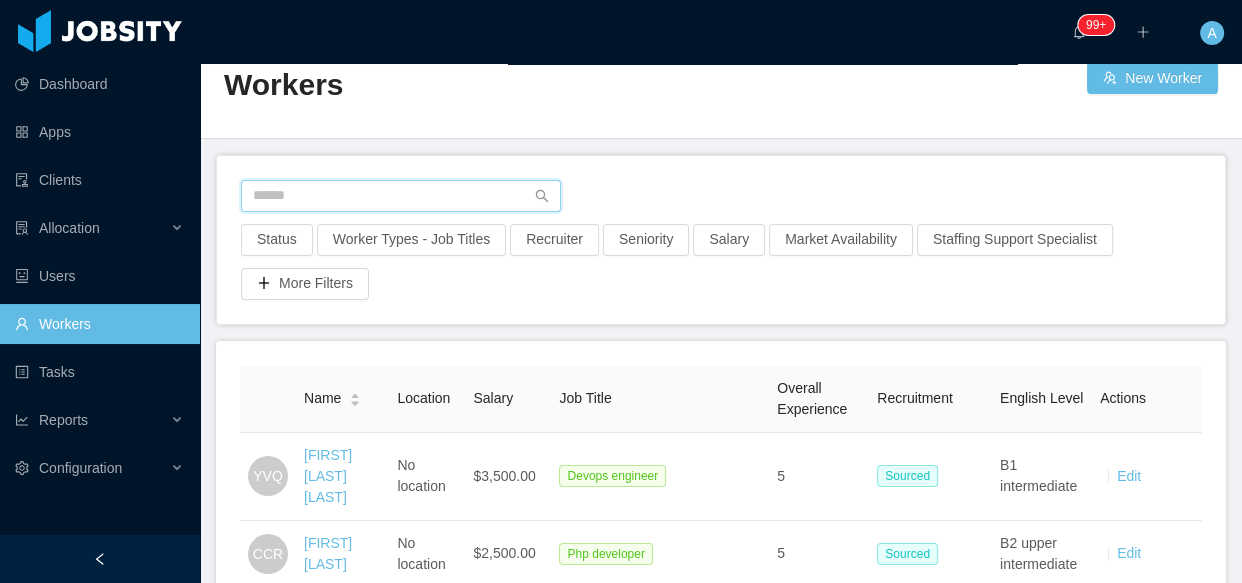 click at bounding box center (401, 196) 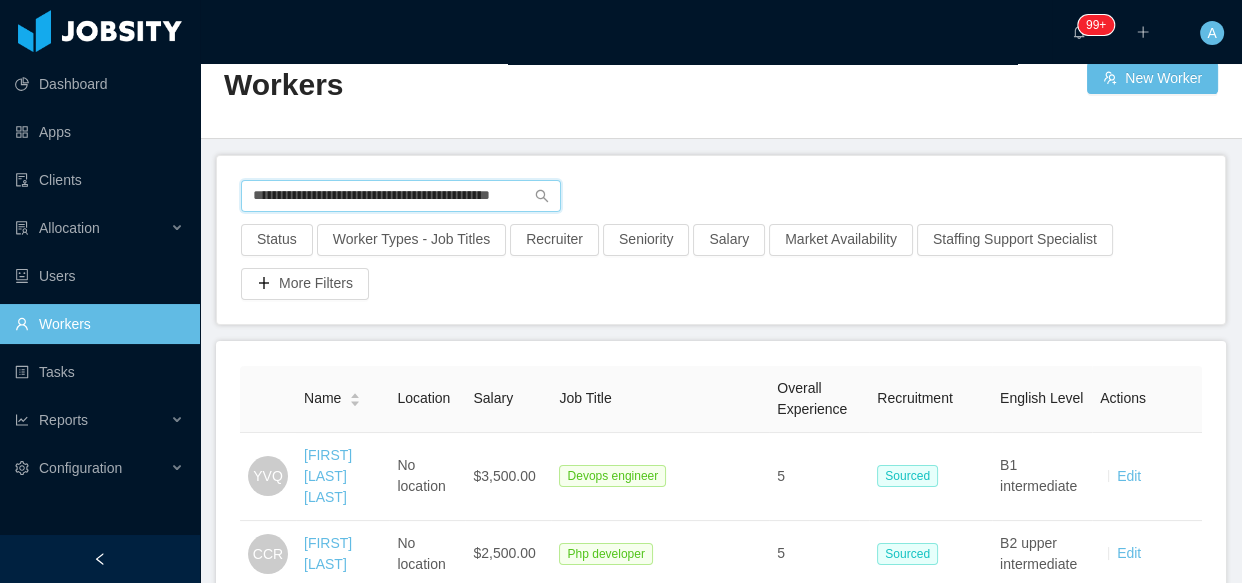 scroll, scrollTop: 0, scrollLeft: 36, axis: horizontal 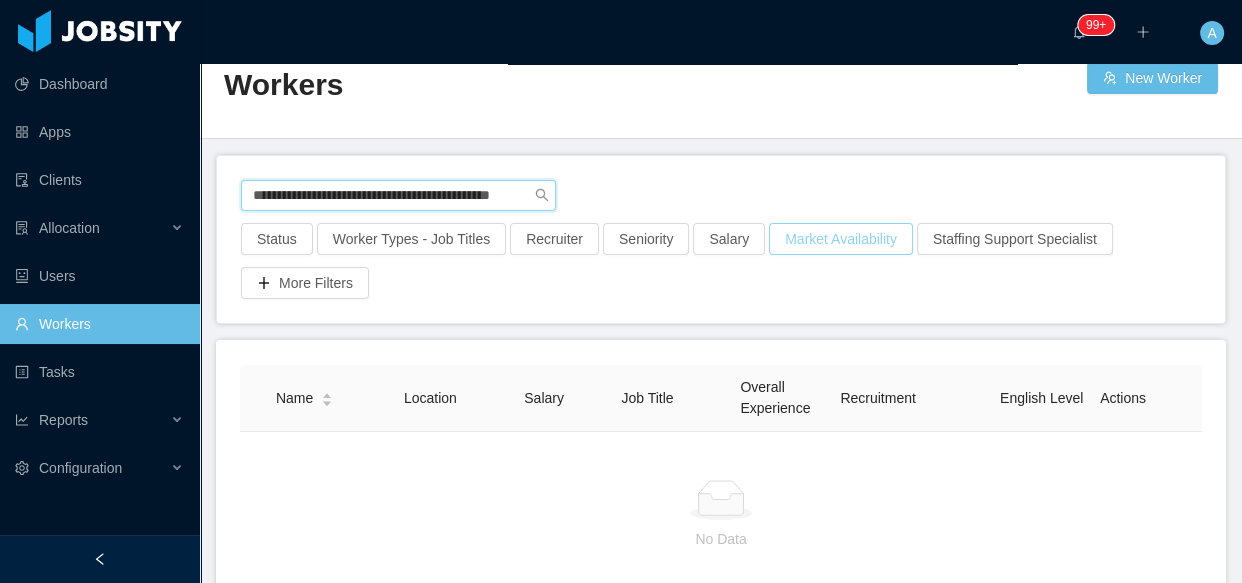 drag, startPoint x: 250, startPoint y: 201, endPoint x: 900, endPoint y: 229, distance: 650.6028 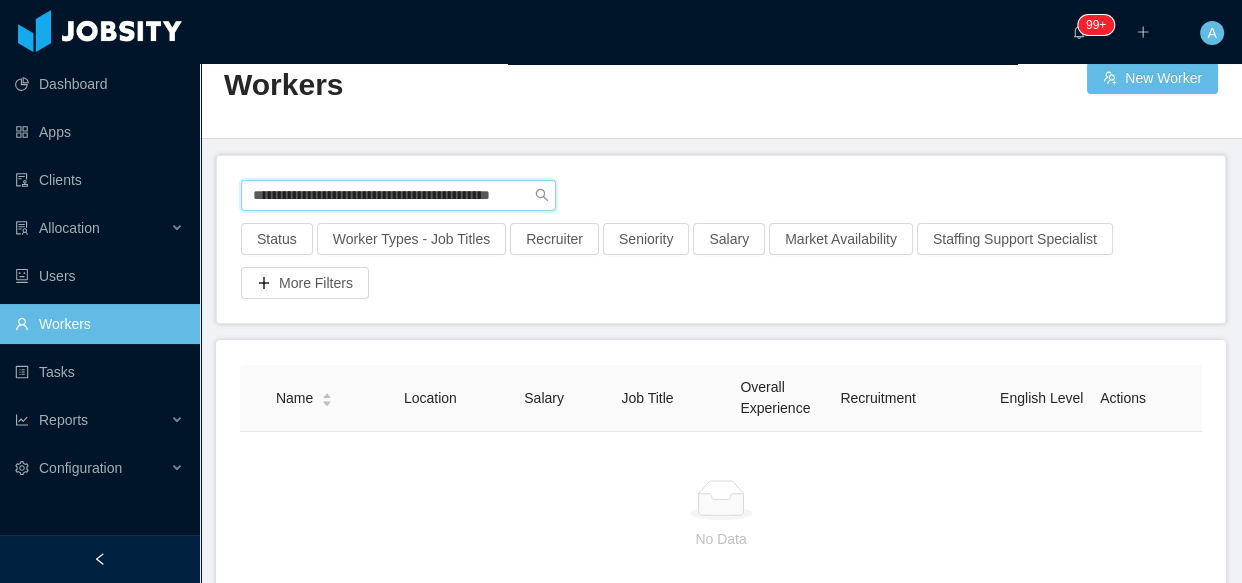 type on "*" 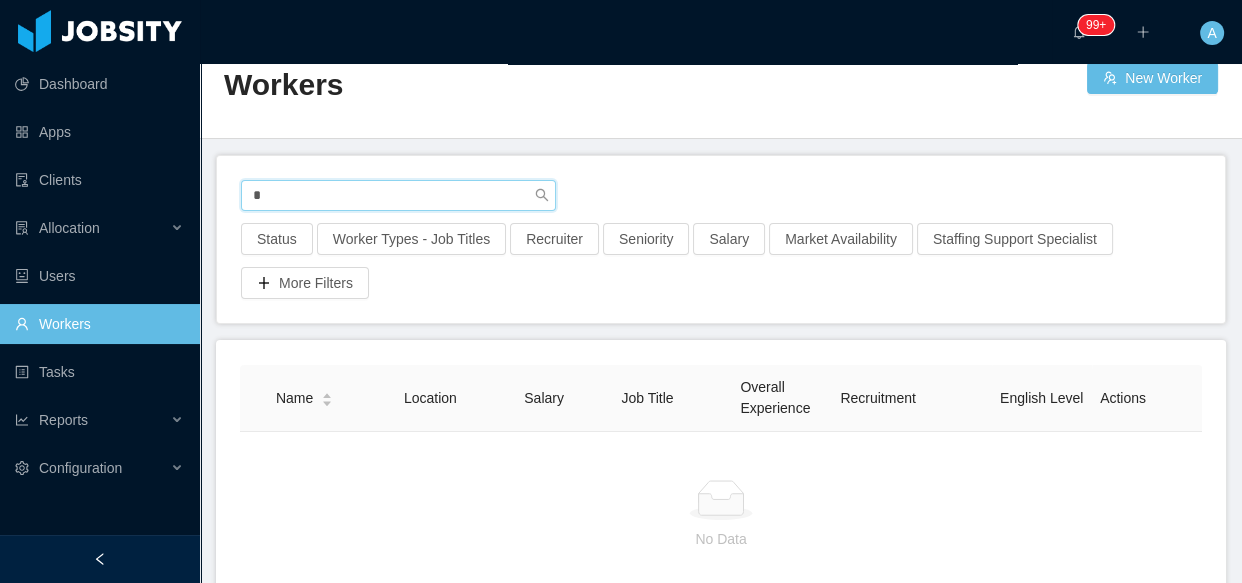 scroll, scrollTop: 0, scrollLeft: 0, axis: both 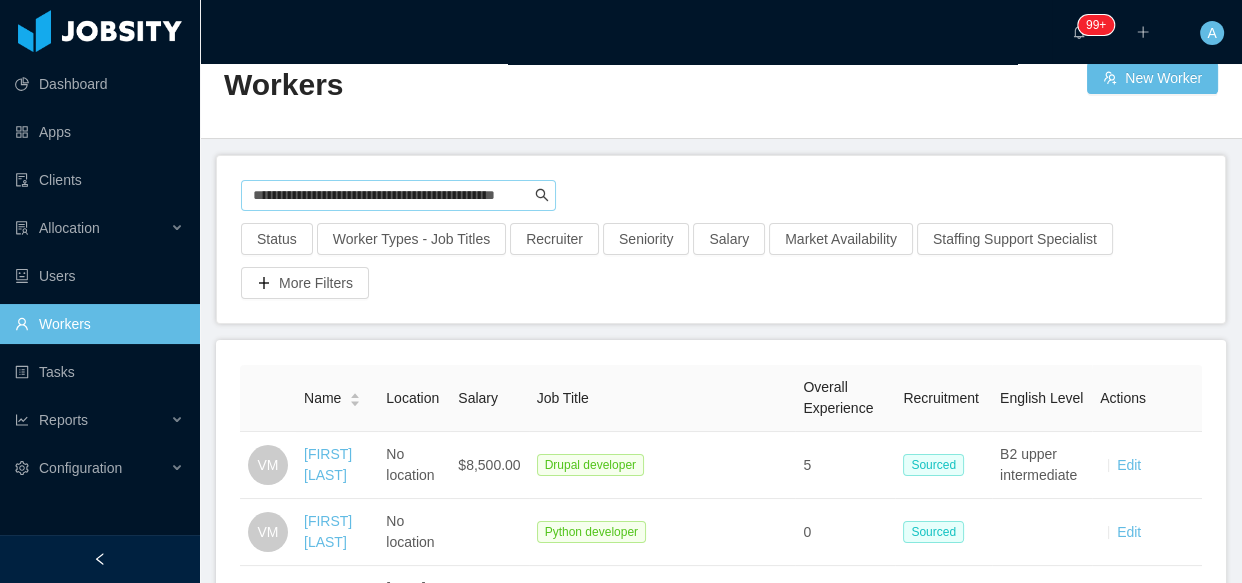 click 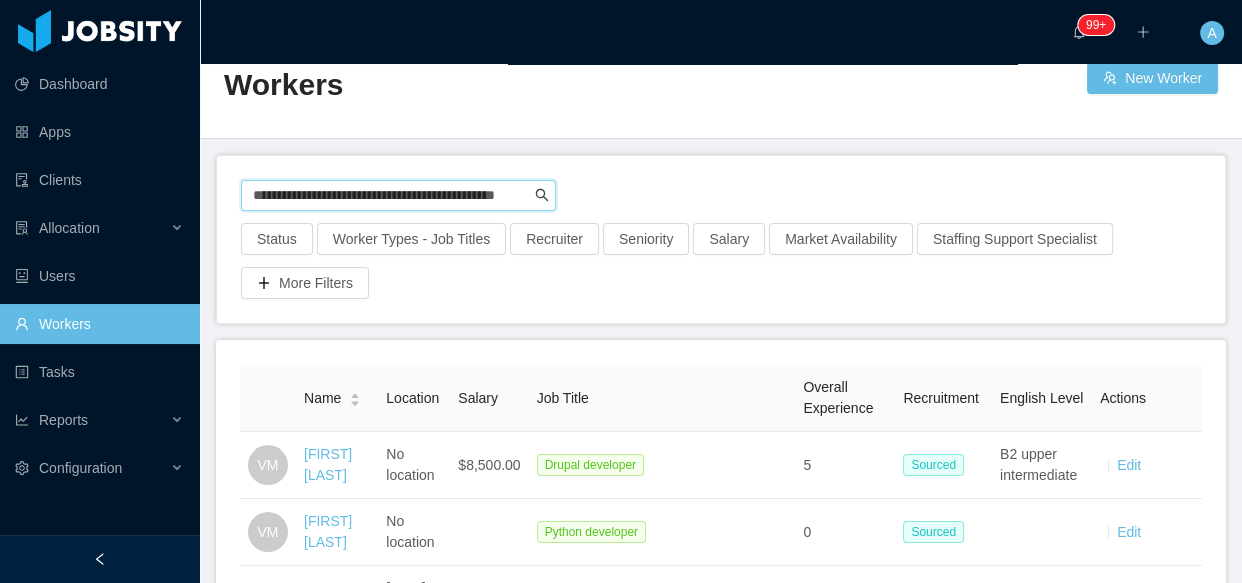 scroll, scrollTop: 0, scrollLeft: 40, axis: horizontal 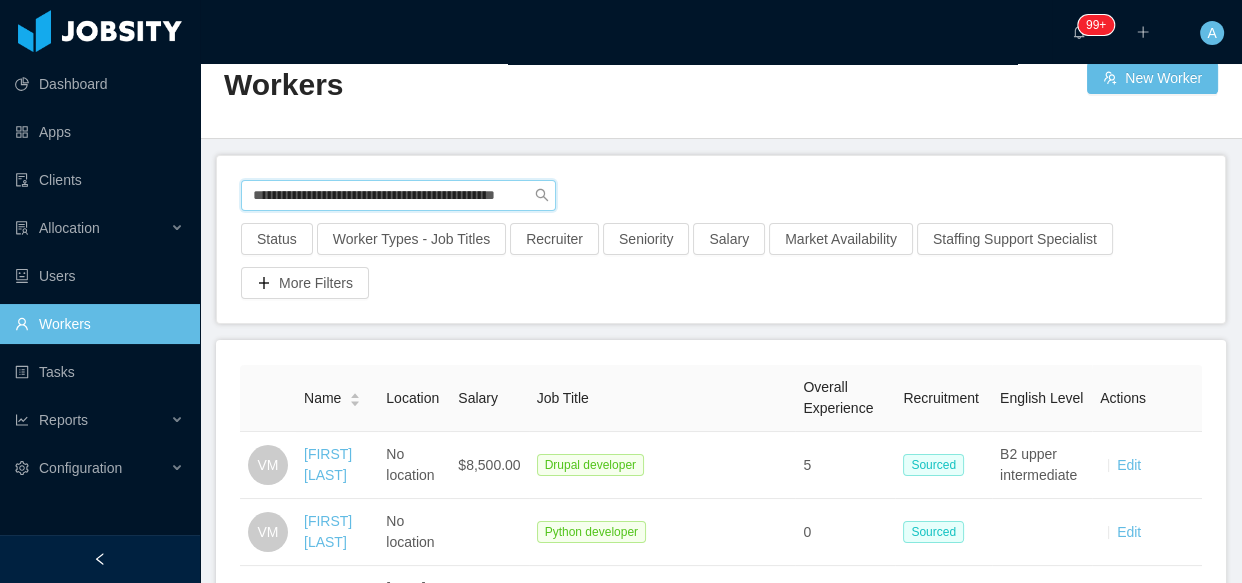 drag, startPoint x: 338, startPoint y: 183, endPoint x: 913, endPoint y: 160, distance: 575.45984 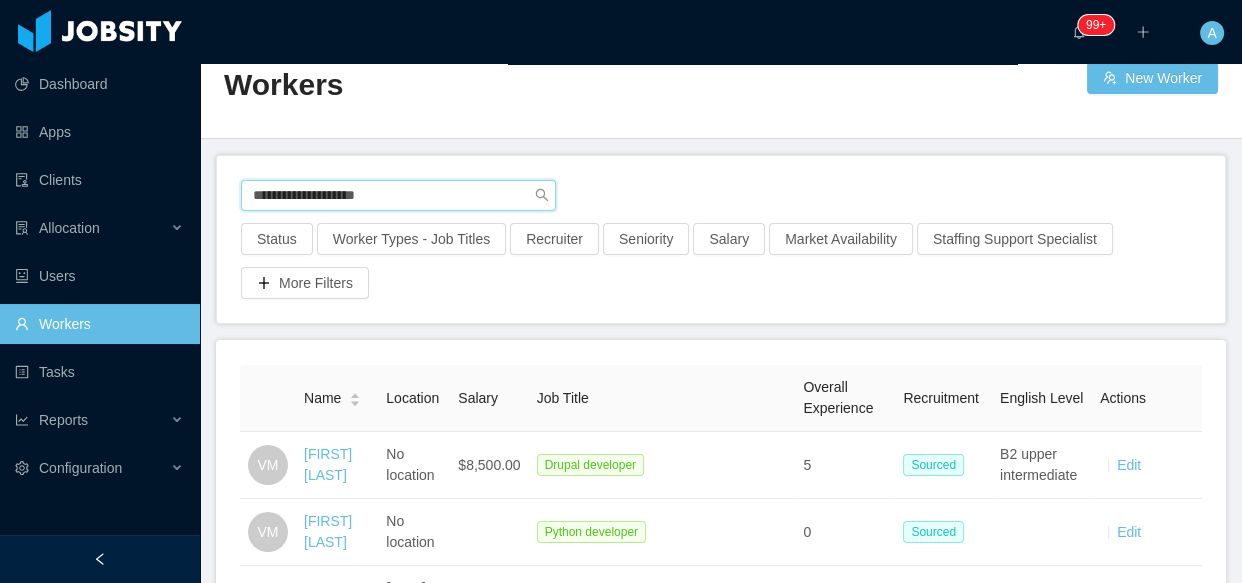scroll, scrollTop: 0, scrollLeft: 0, axis: both 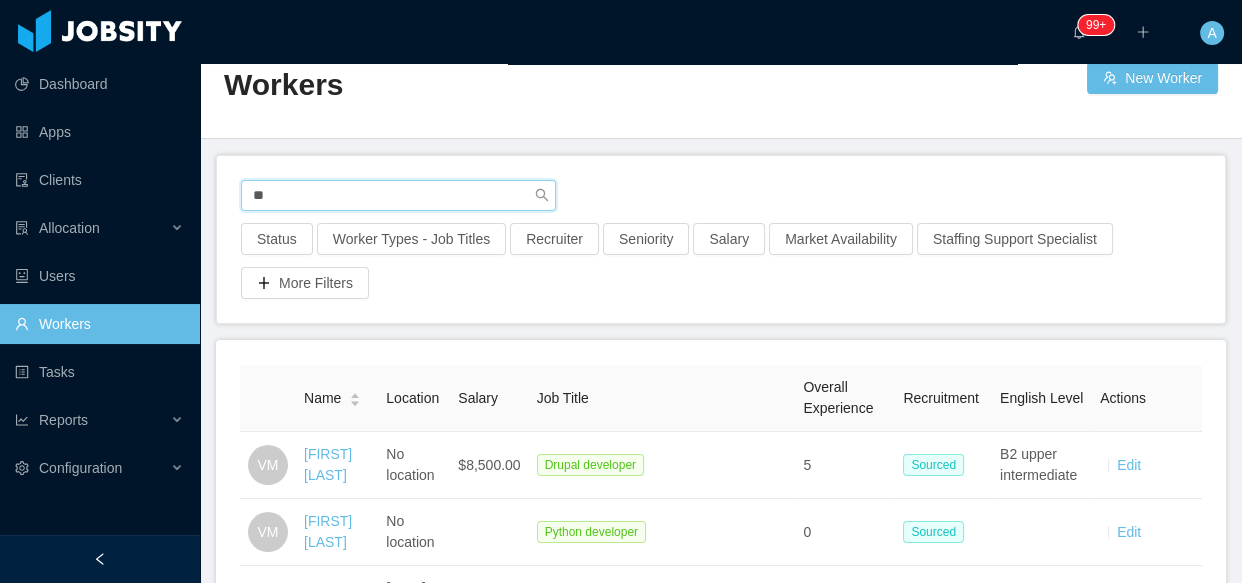 type on "*" 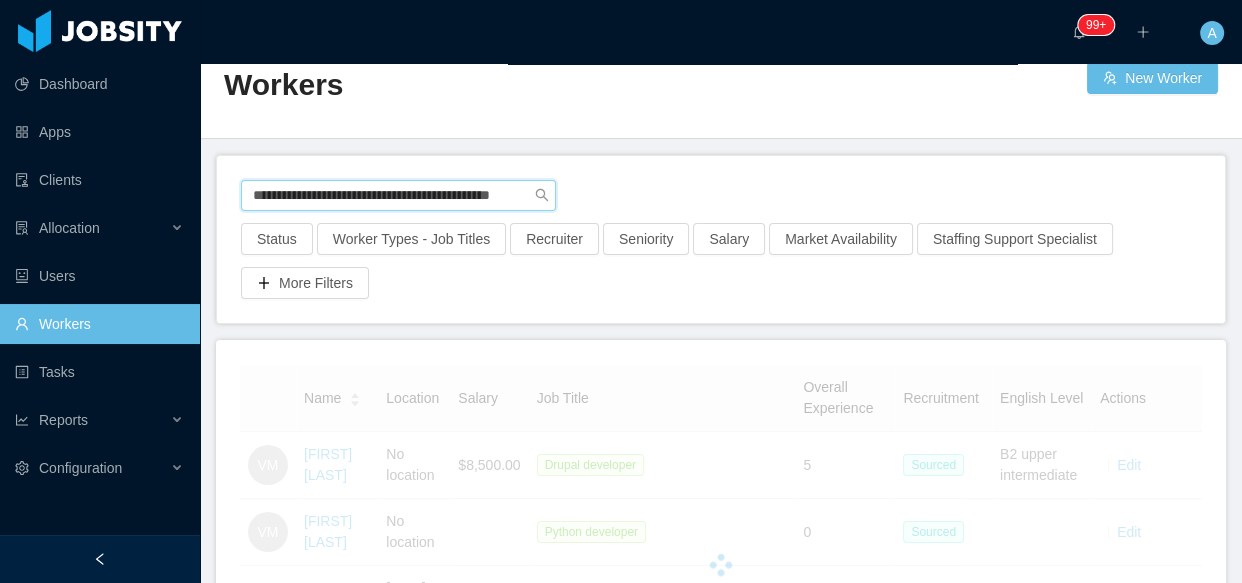 scroll, scrollTop: 0, scrollLeft: 36, axis: horizontal 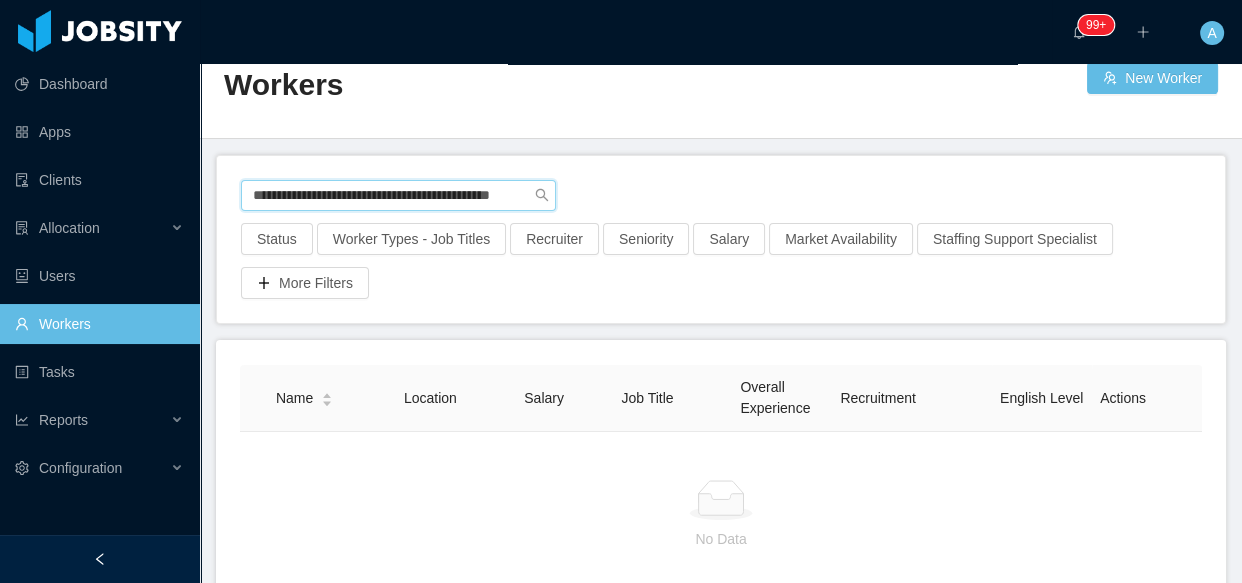 drag, startPoint x: 249, startPoint y: 196, endPoint x: 853, endPoint y: 193, distance: 604.00745 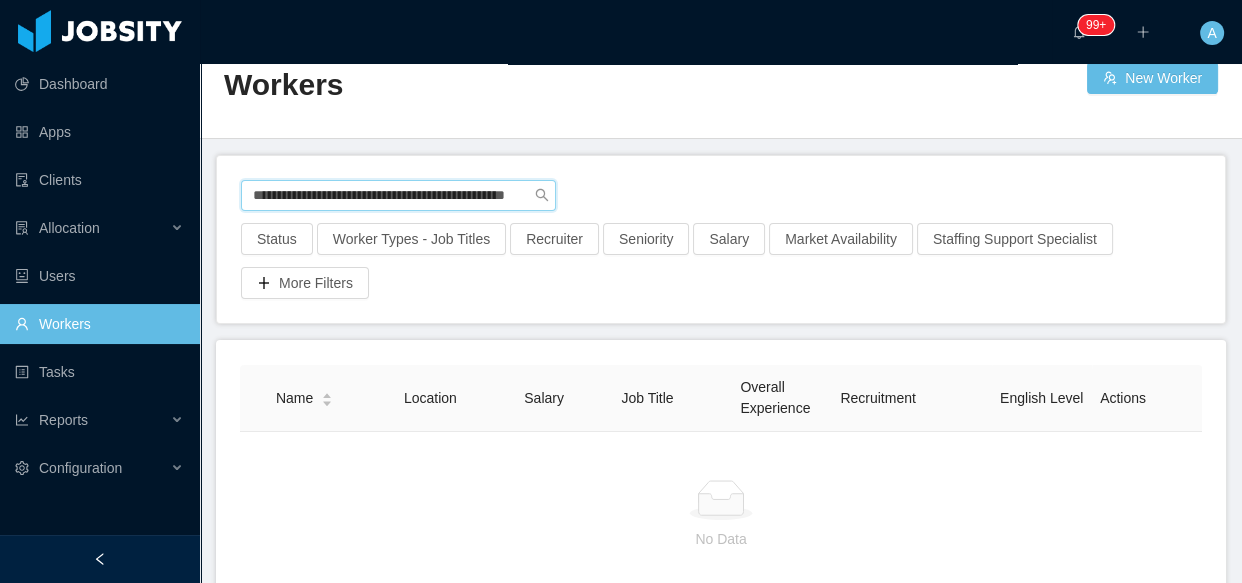 scroll, scrollTop: 0, scrollLeft: 57, axis: horizontal 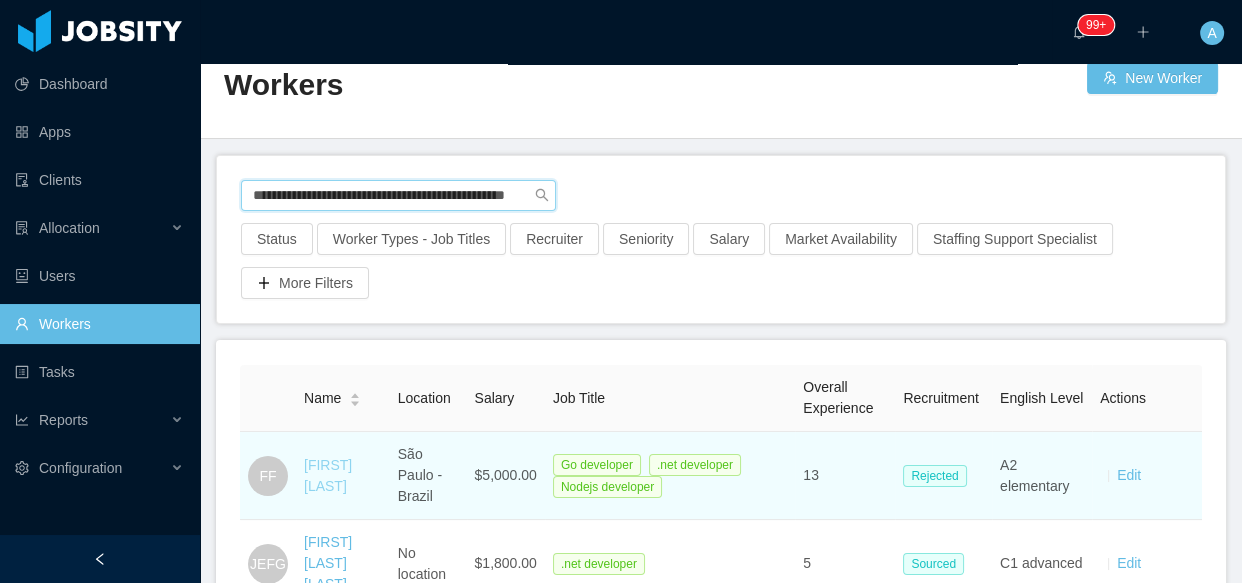 type on "**********" 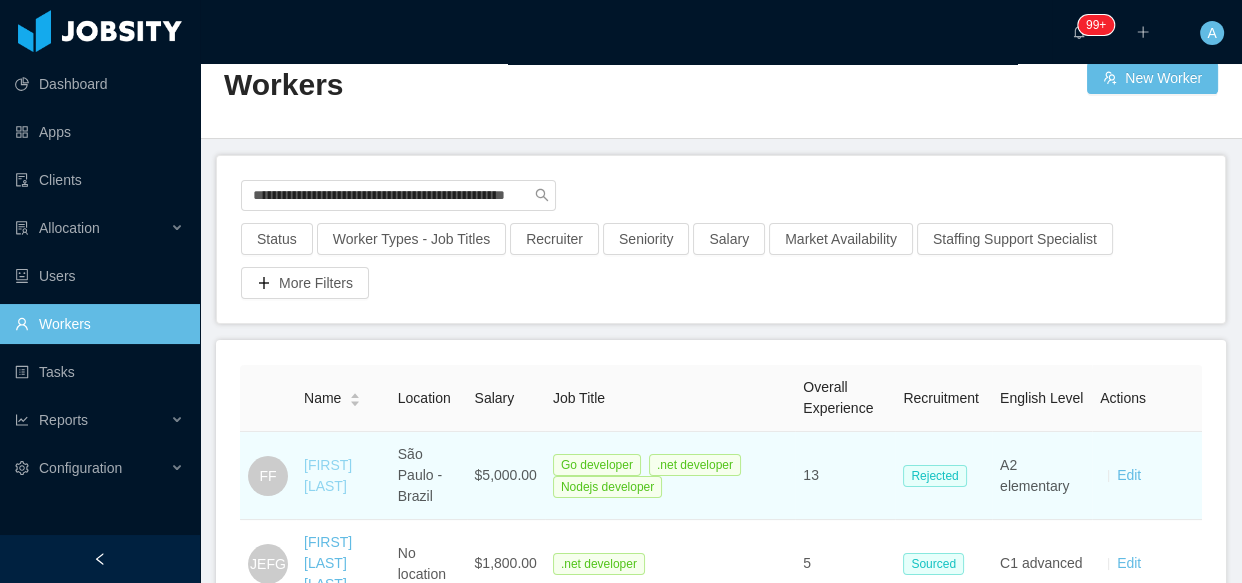 click on "Fabio Fonseca" at bounding box center (328, 475) 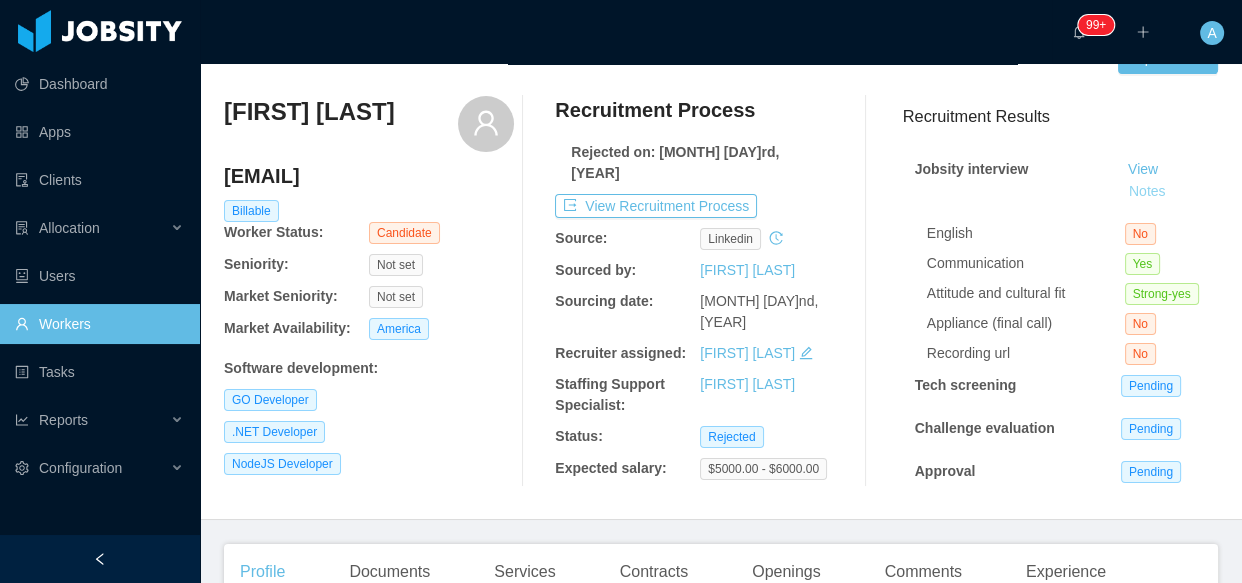 click on "Notes" at bounding box center [1147, 192] 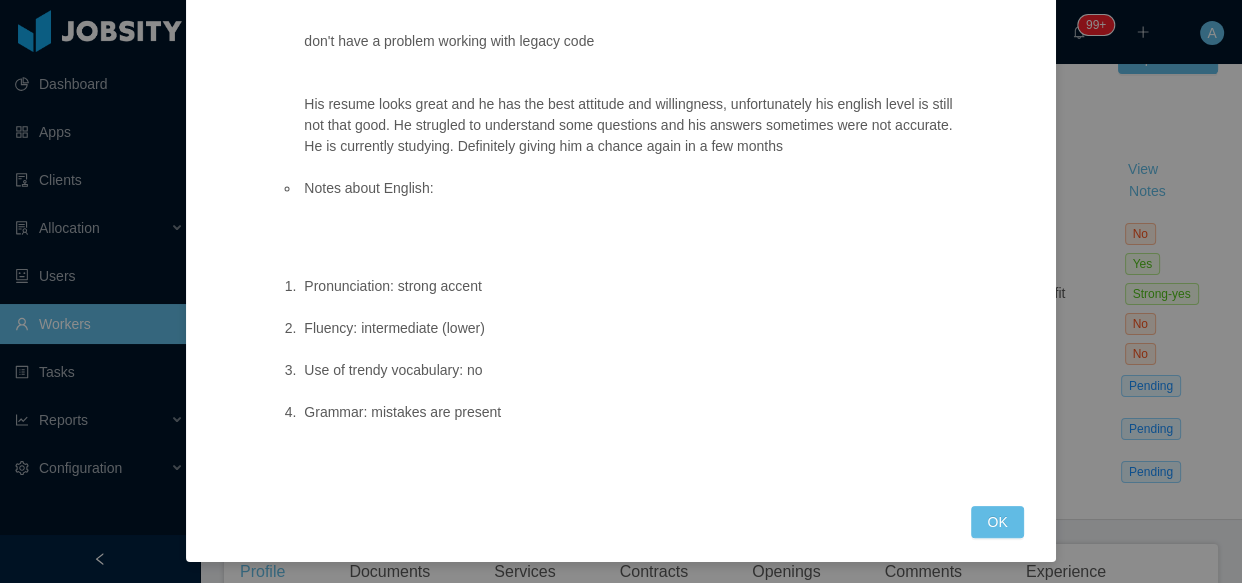 scroll, scrollTop: 326, scrollLeft: 0, axis: vertical 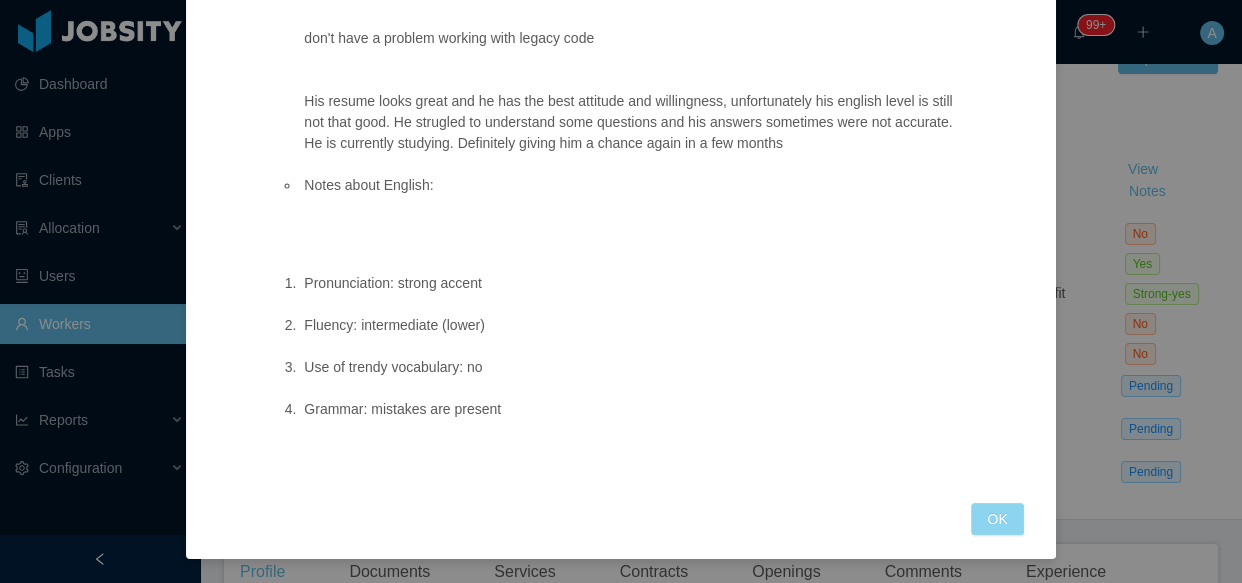 drag, startPoint x: 1008, startPoint y: 518, endPoint x: 1043, endPoint y: 390, distance: 132.69891 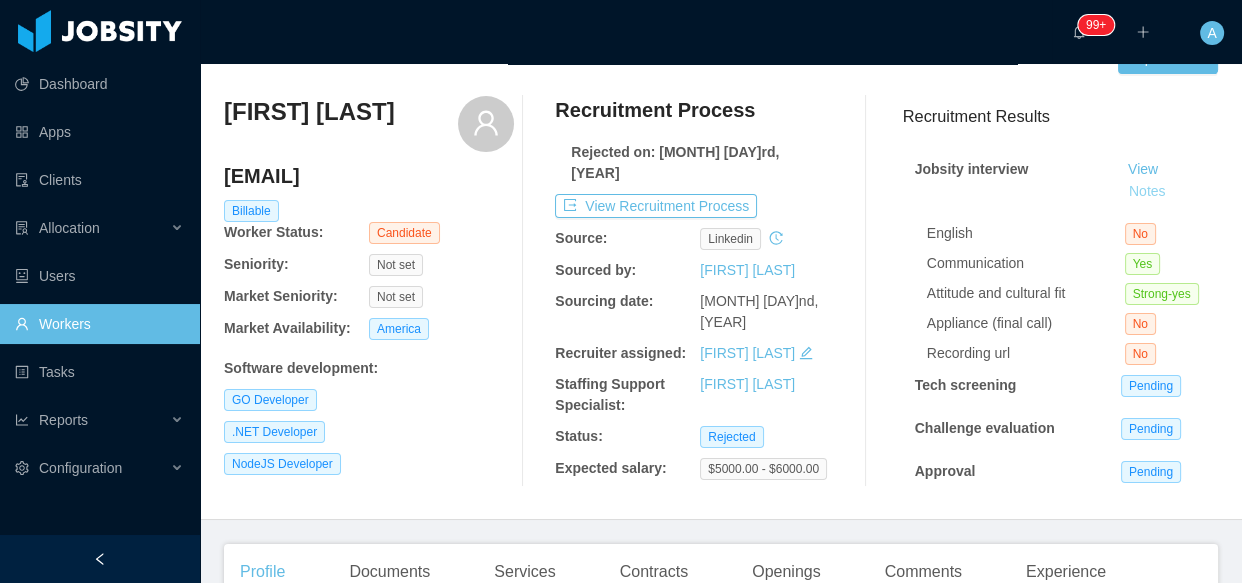 scroll, scrollTop: 226, scrollLeft: 0, axis: vertical 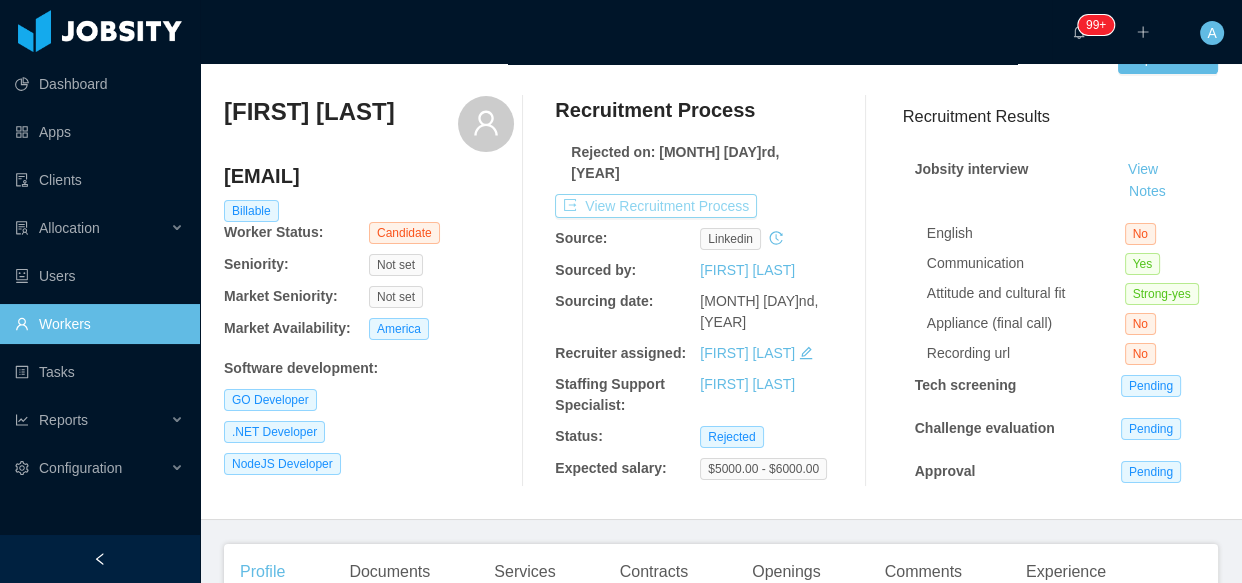 click on "View Recruitment Process" at bounding box center [656, 206] 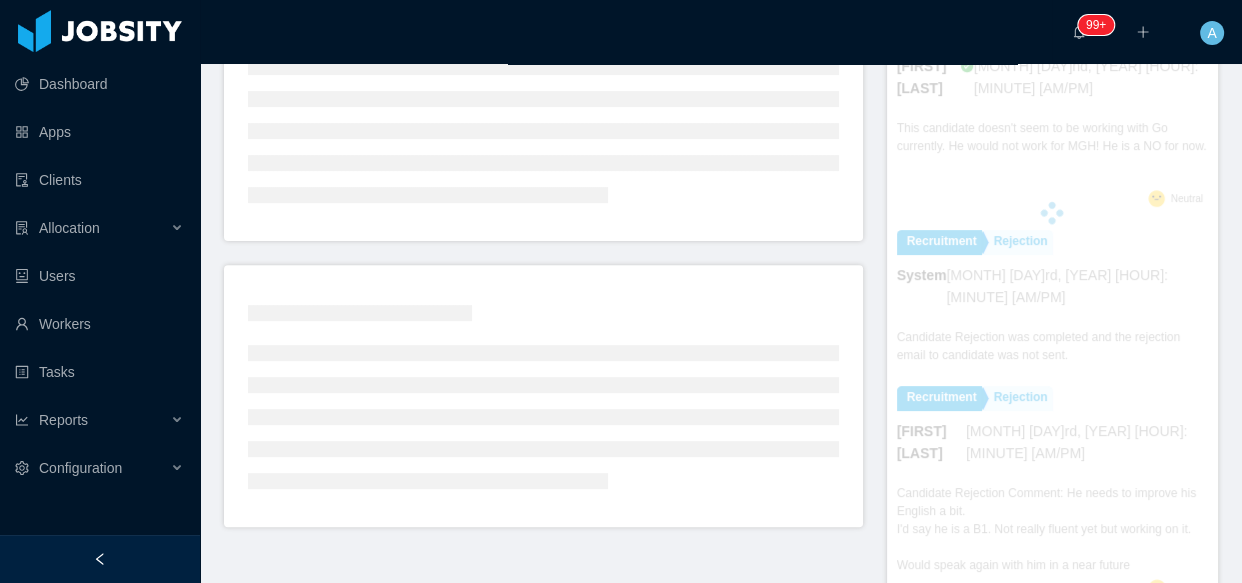 scroll, scrollTop: 543, scrollLeft: 0, axis: vertical 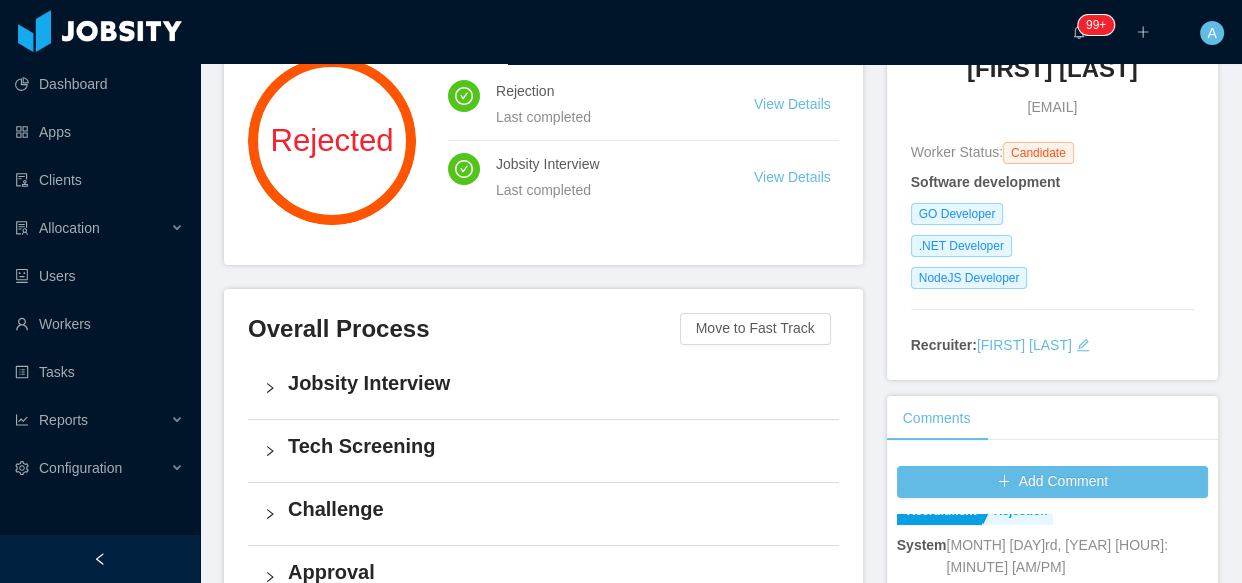 click on "Jobsity Interview" at bounding box center [543, 388] 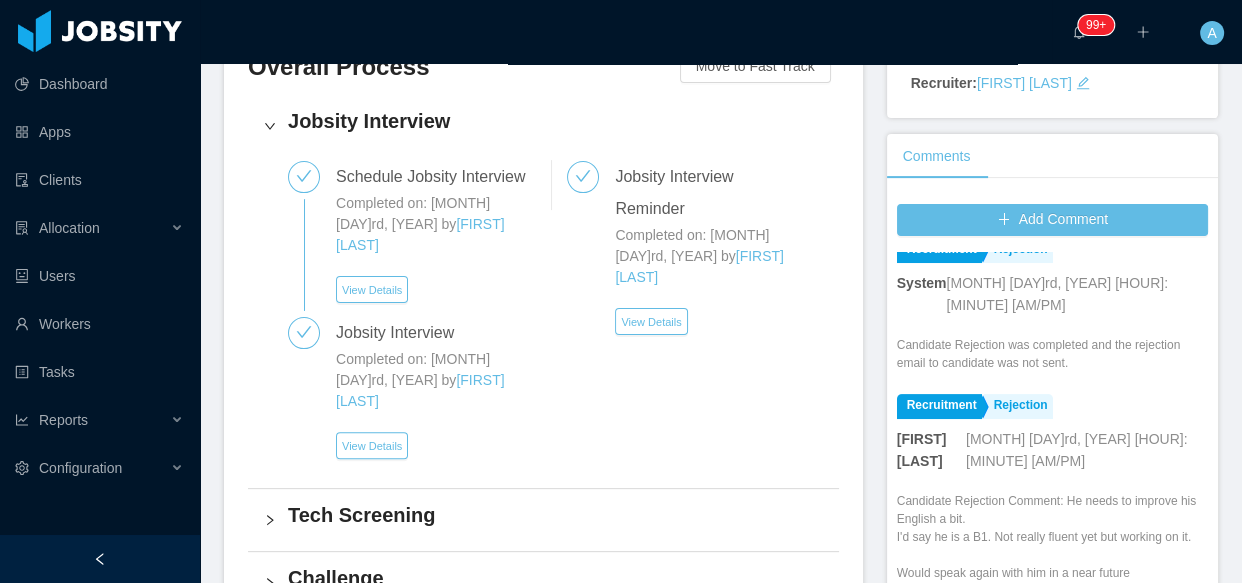 scroll, scrollTop: 507, scrollLeft: 0, axis: vertical 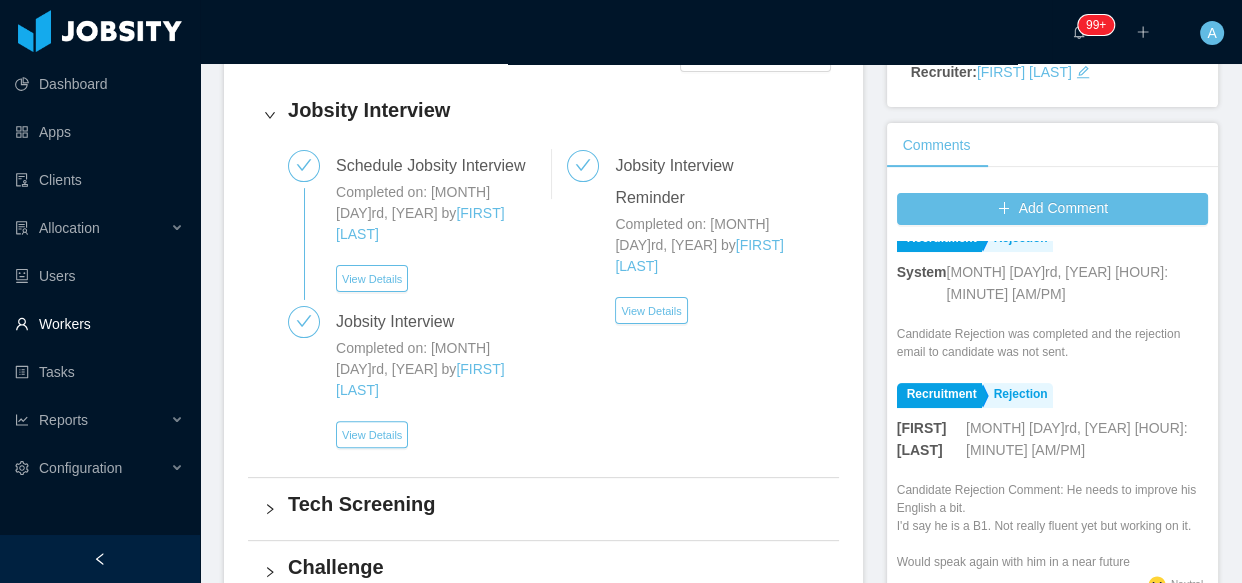 click on "Workers" at bounding box center (99, 324) 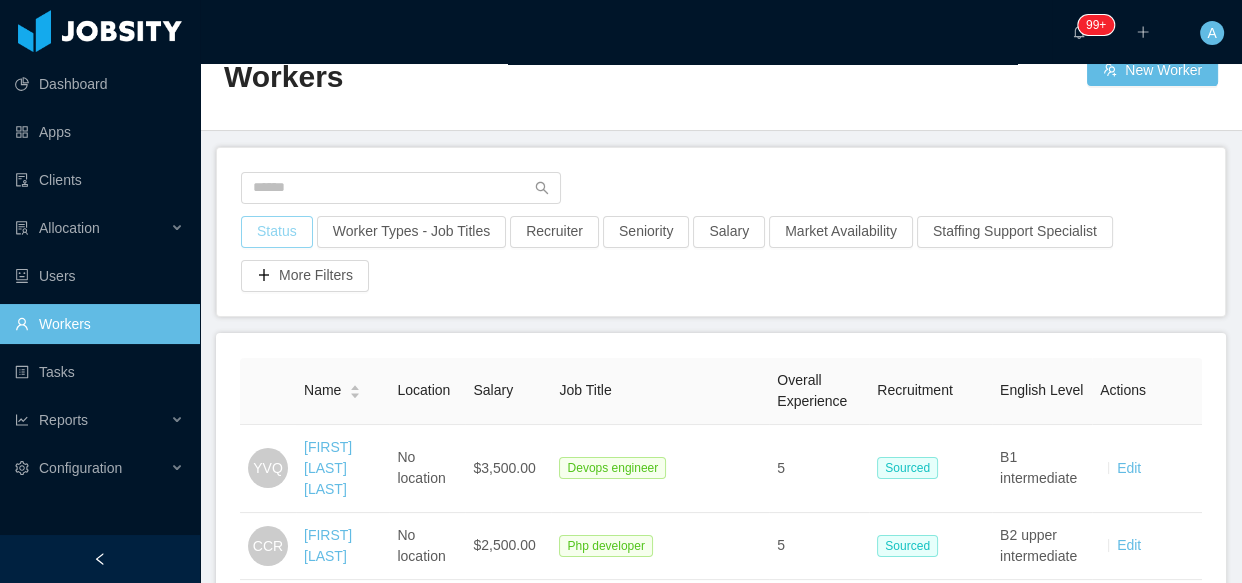 scroll, scrollTop: 0, scrollLeft: 0, axis: both 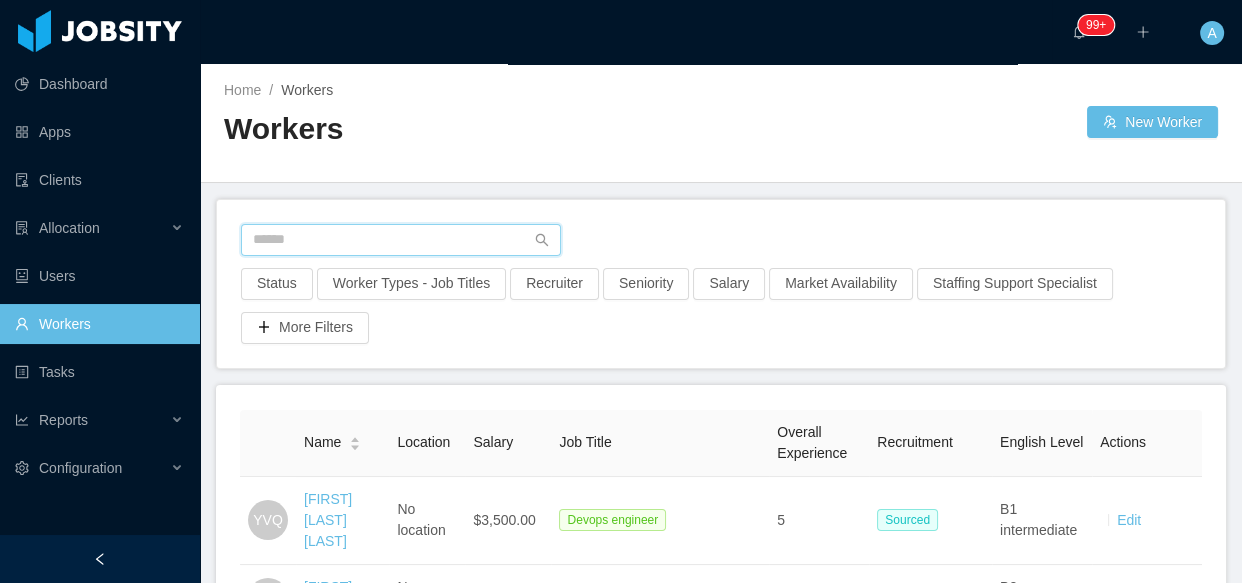 click at bounding box center [401, 240] 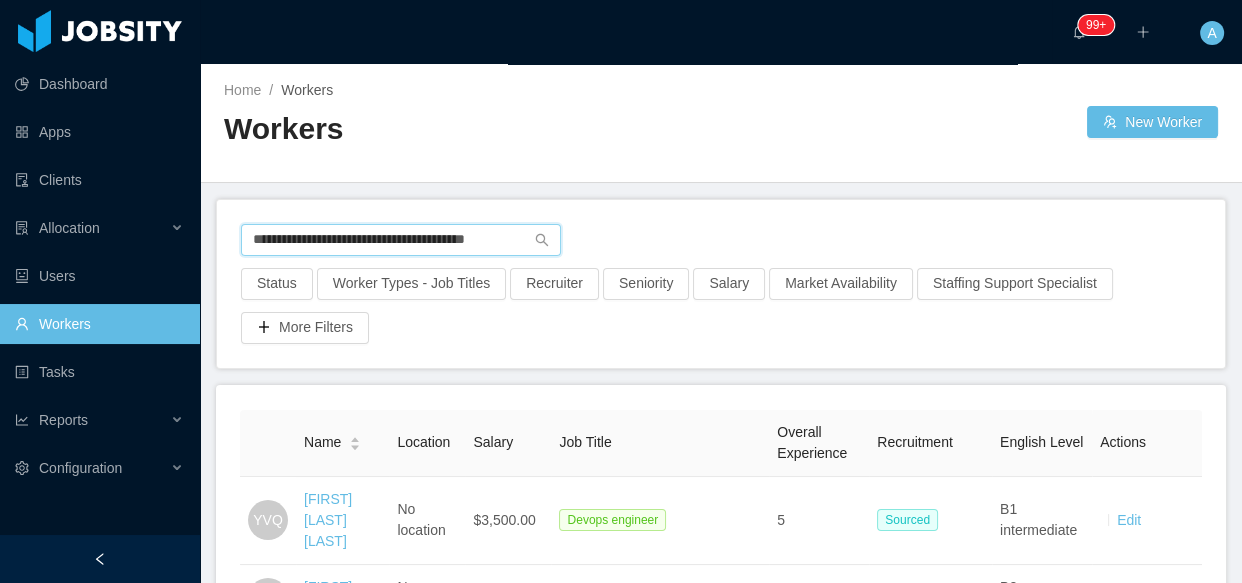 scroll, scrollTop: 0, scrollLeft: 5, axis: horizontal 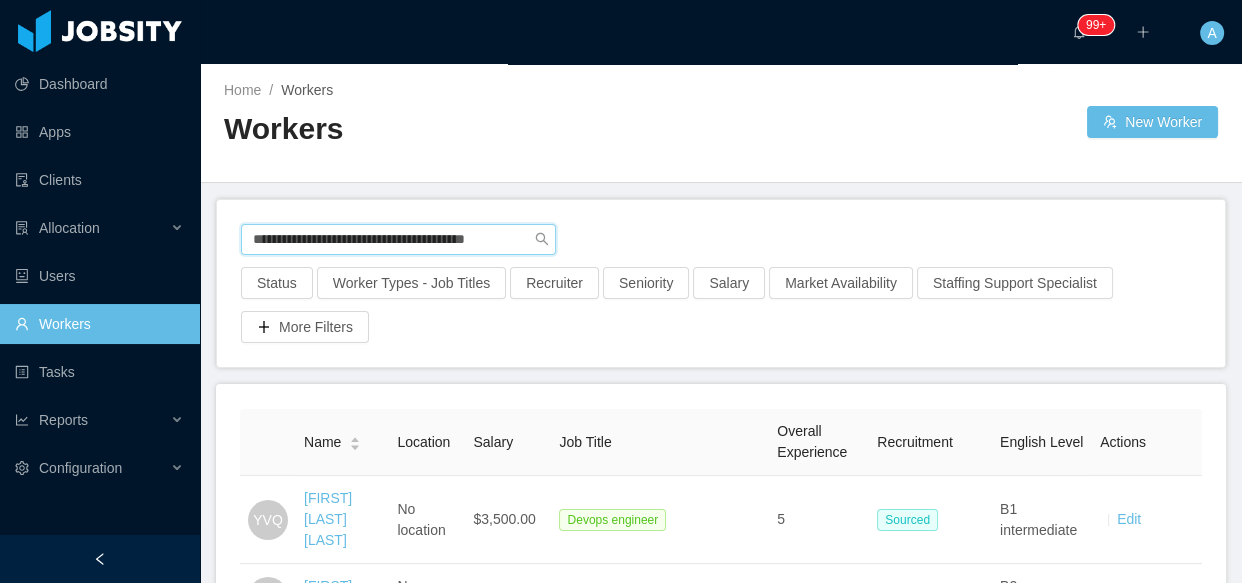 type on "**********" 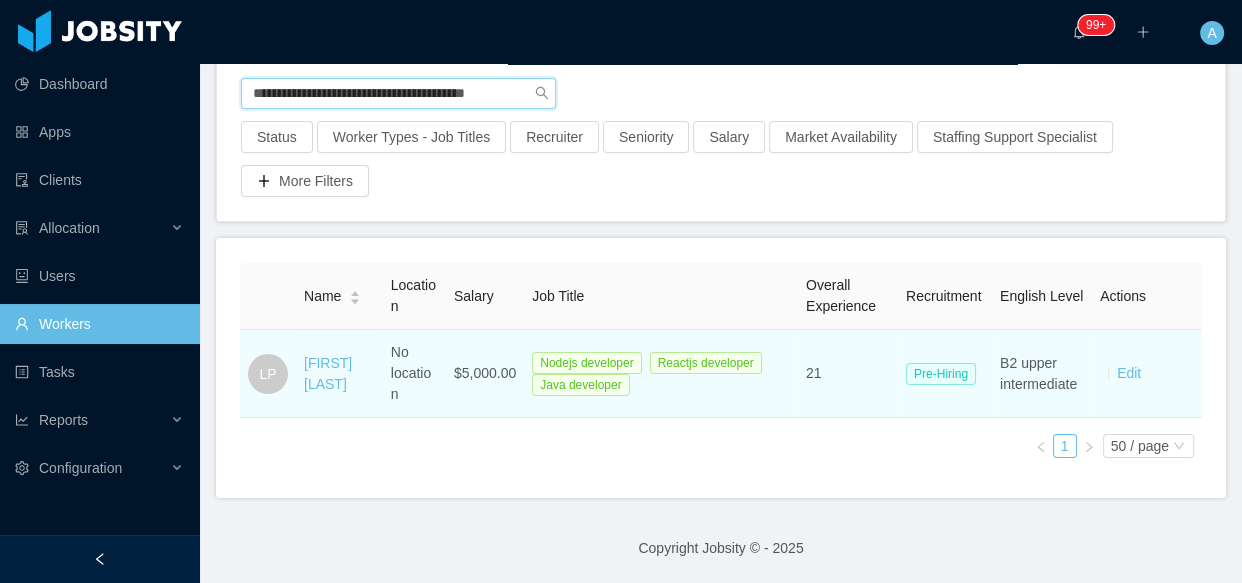 scroll, scrollTop: 160, scrollLeft: 0, axis: vertical 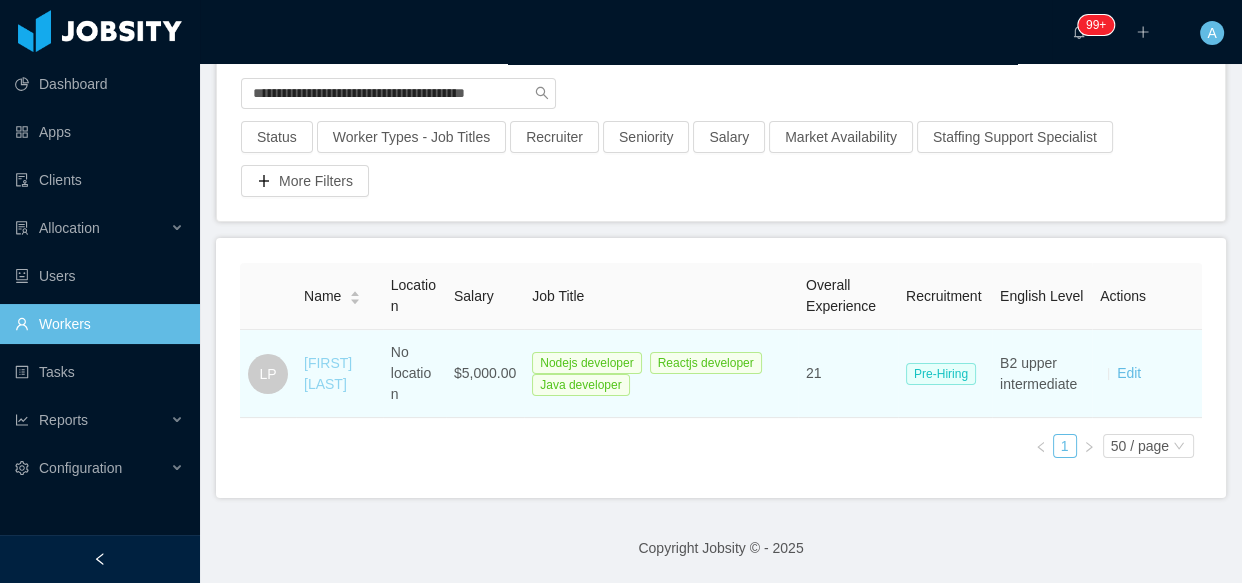 click on "Leandro Pinto" at bounding box center (328, 373) 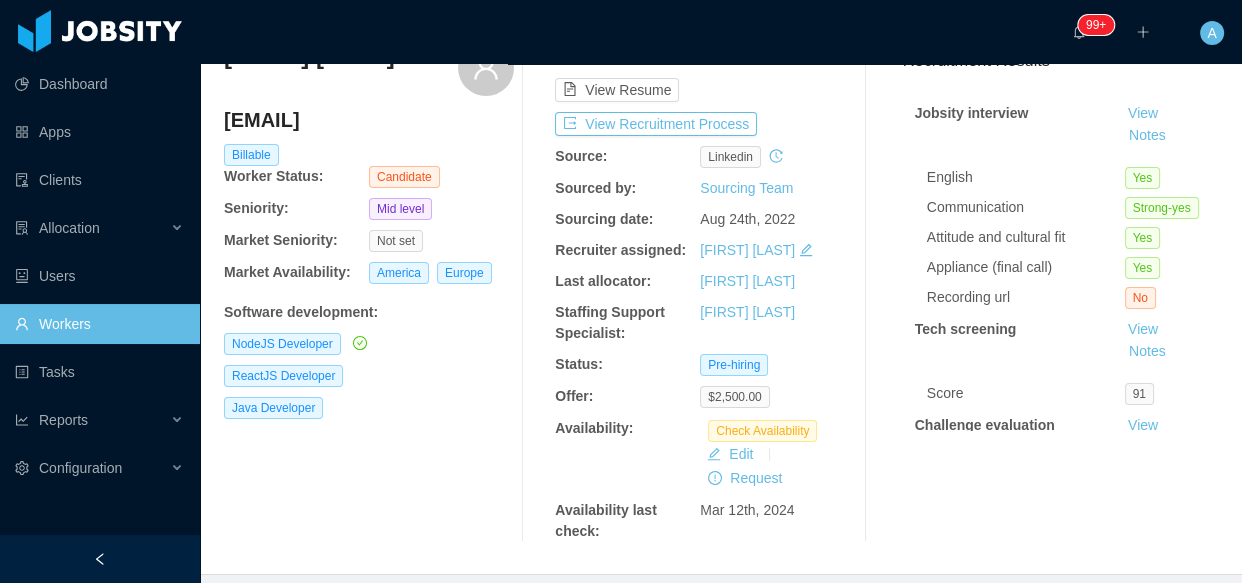 scroll, scrollTop: 0, scrollLeft: 0, axis: both 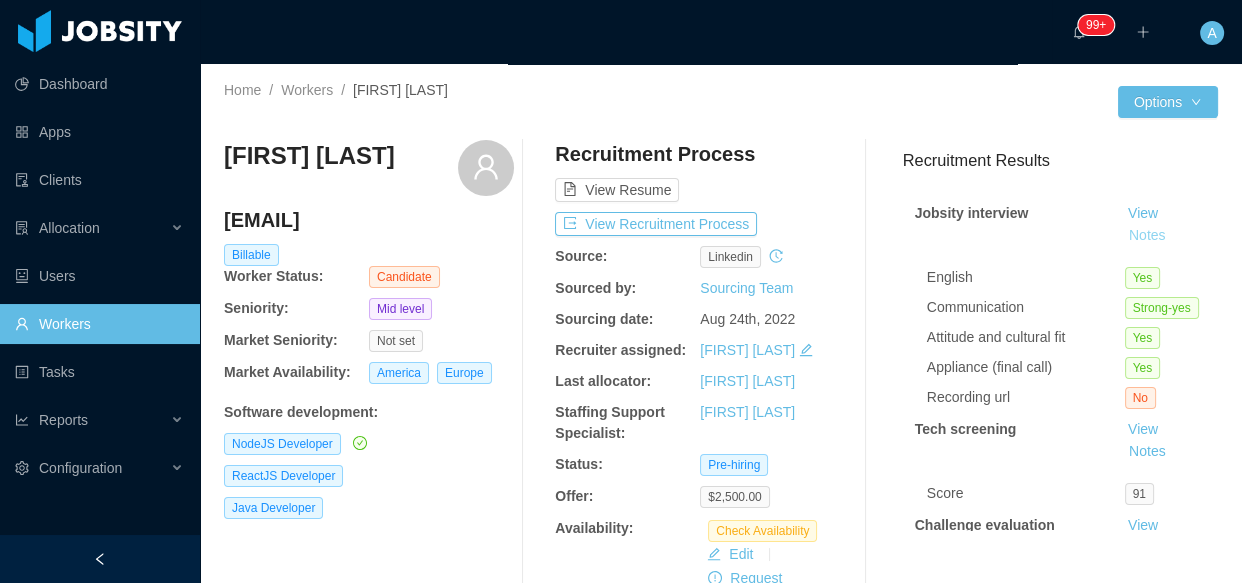 click on "Notes" at bounding box center (1147, 236) 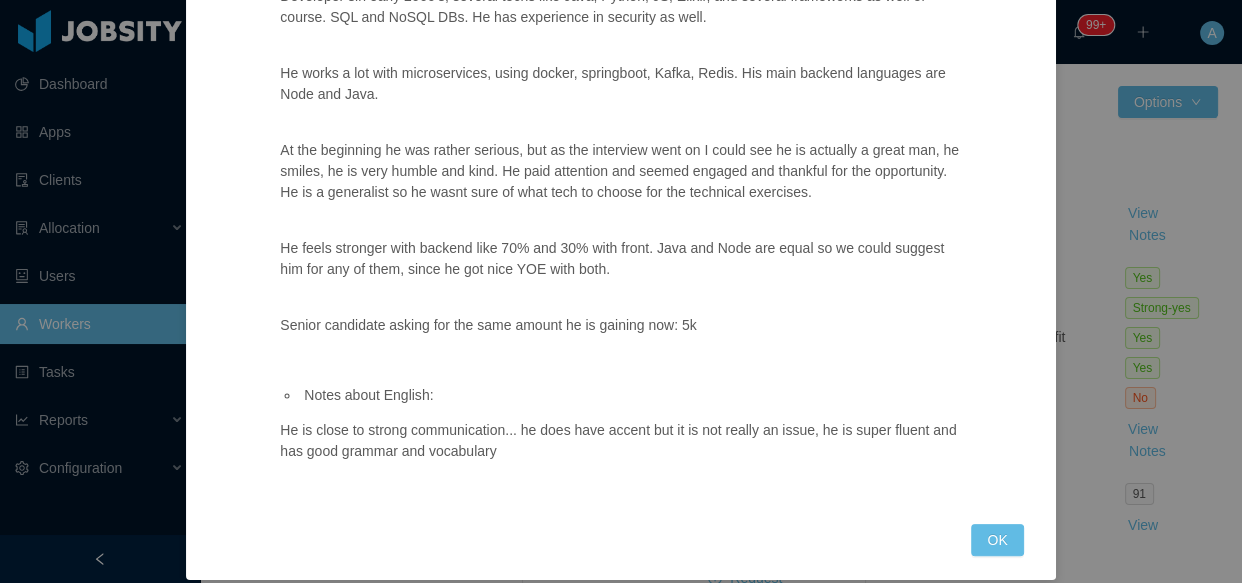 scroll, scrollTop: 340, scrollLeft: 0, axis: vertical 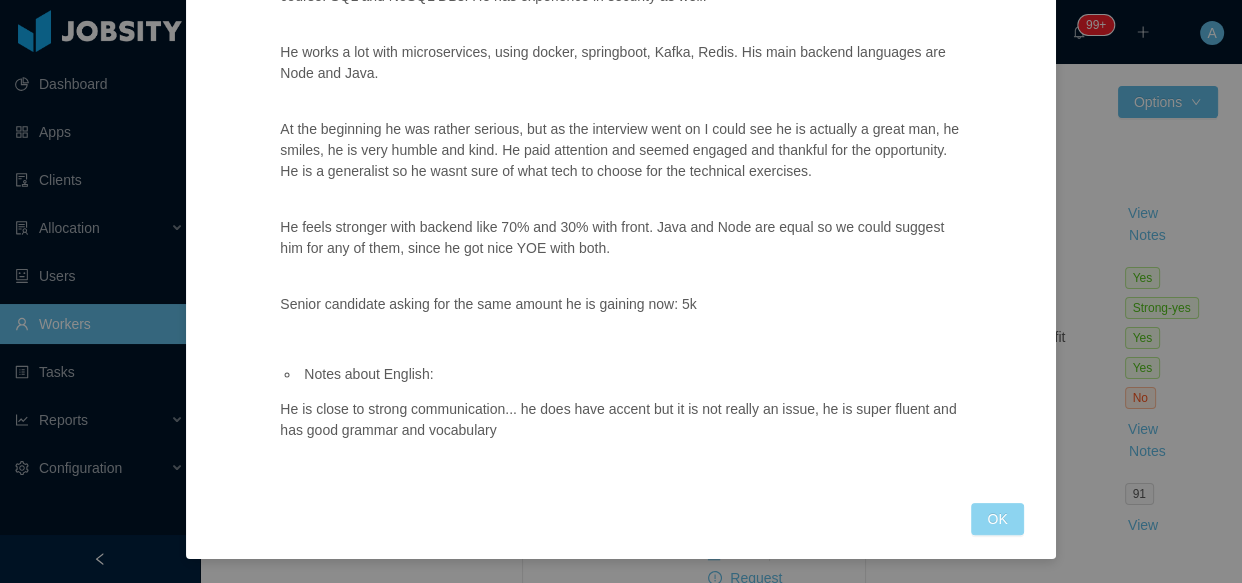 click on "OK" at bounding box center [997, 519] 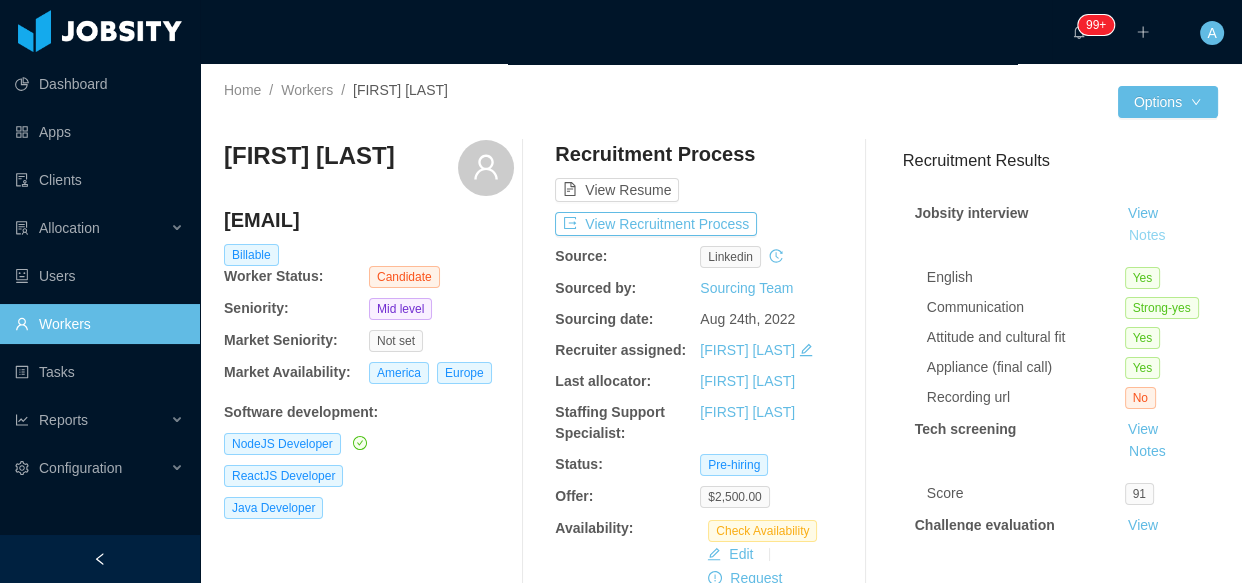scroll, scrollTop: 240, scrollLeft: 0, axis: vertical 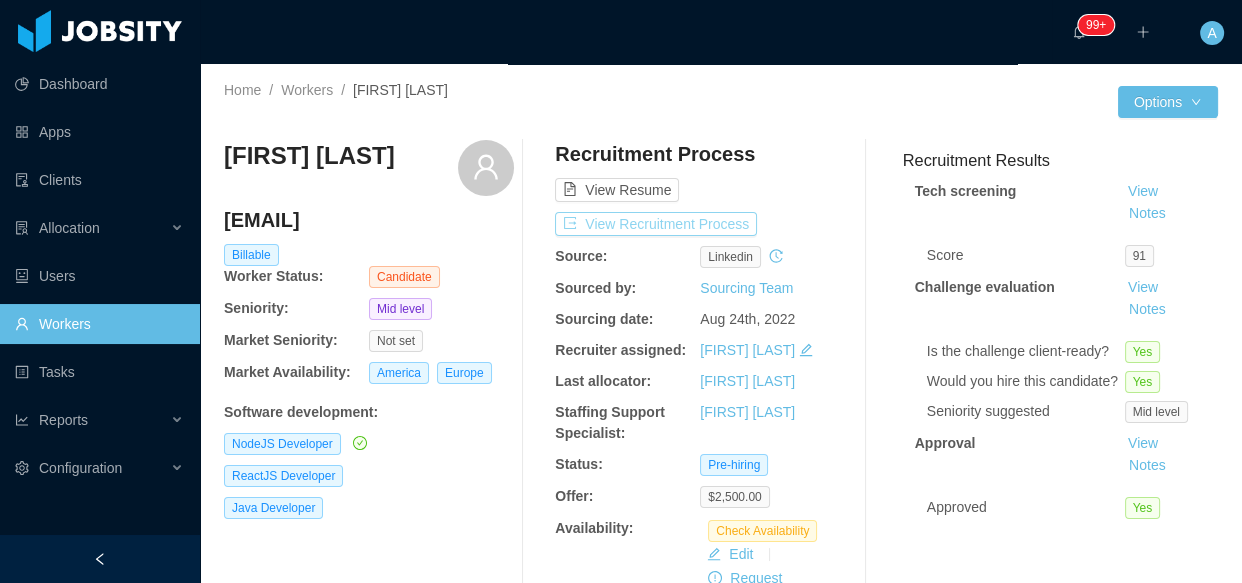 click on "View Recruitment Process" at bounding box center [656, 224] 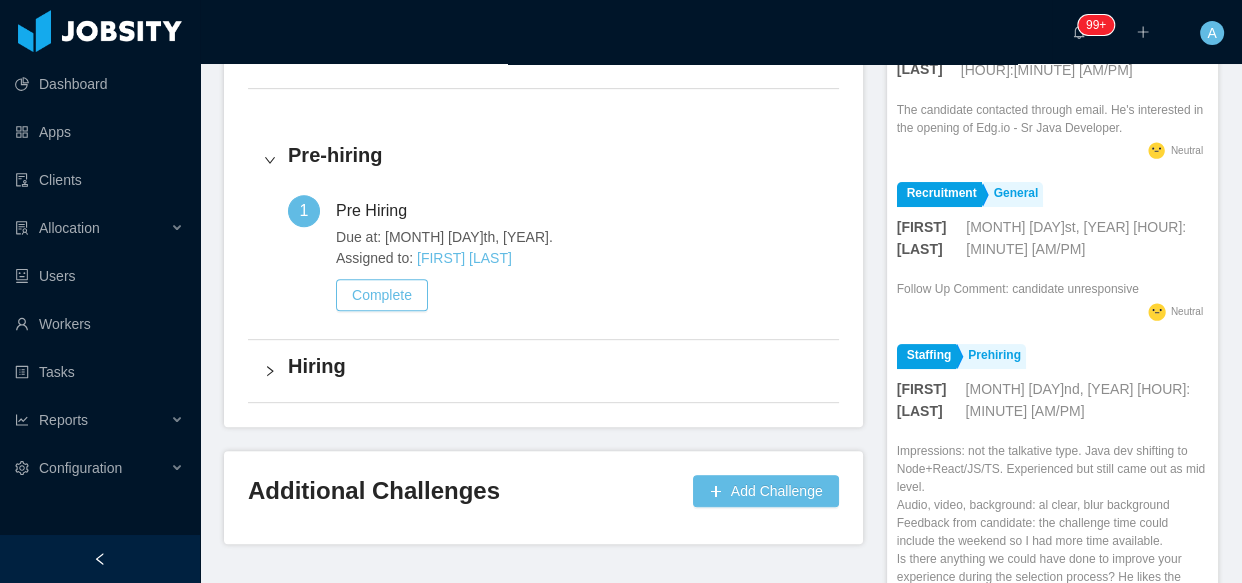 scroll, scrollTop: 771, scrollLeft: 0, axis: vertical 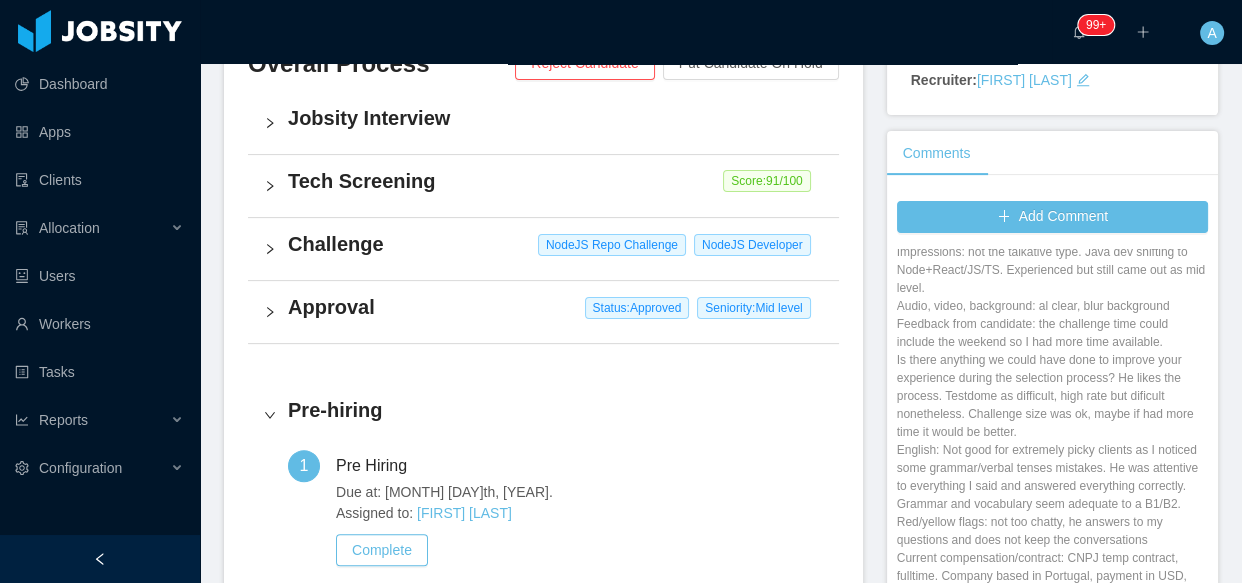 click on "Challenge" at bounding box center [555, 244] 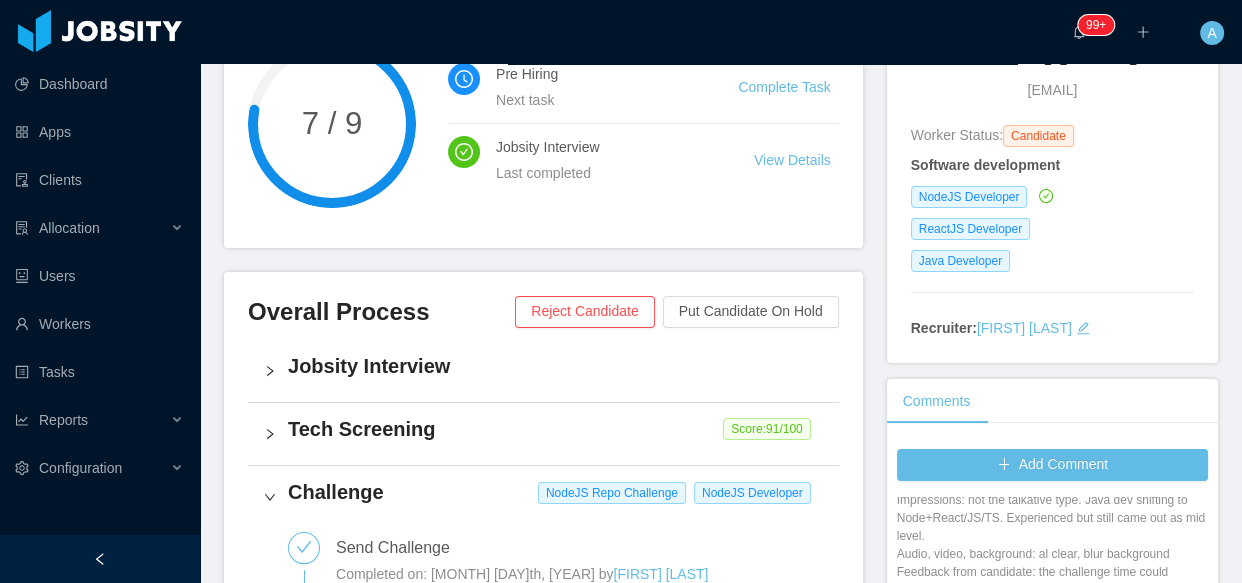 scroll, scrollTop: 0, scrollLeft: 0, axis: both 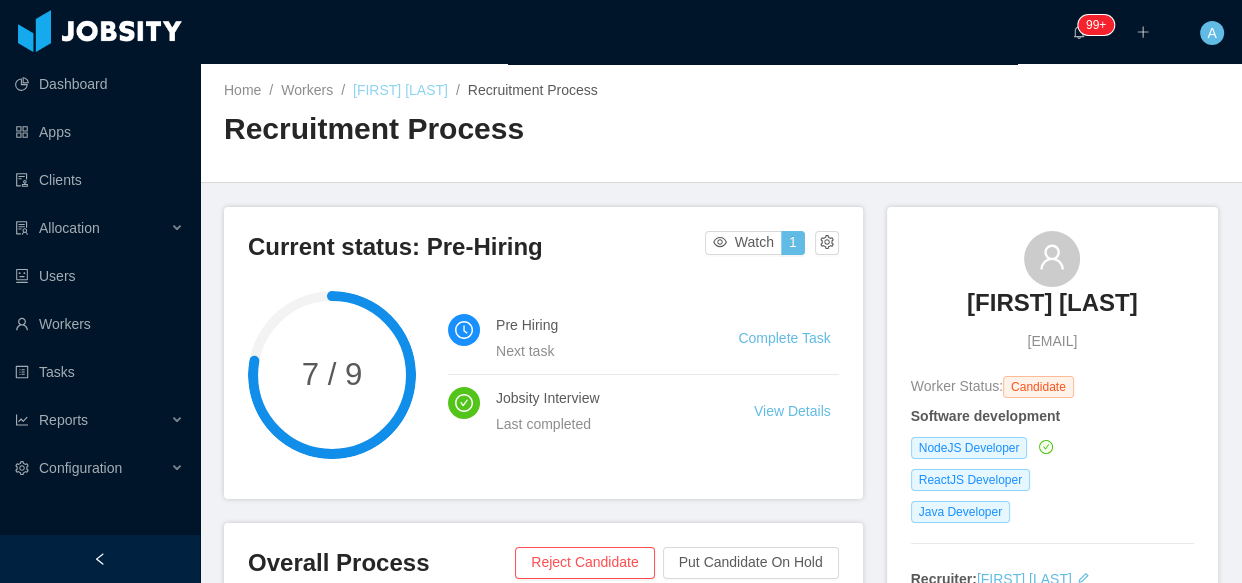 click on "Leandro Pinto" at bounding box center [400, 90] 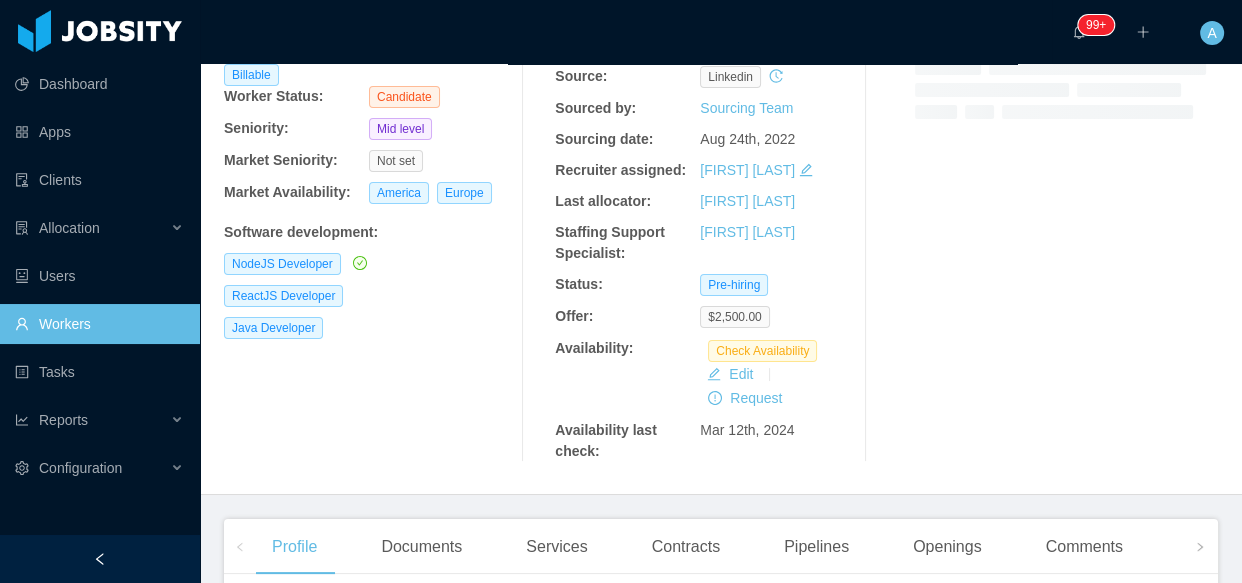 scroll, scrollTop: 181, scrollLeft: 0, axis: vertical 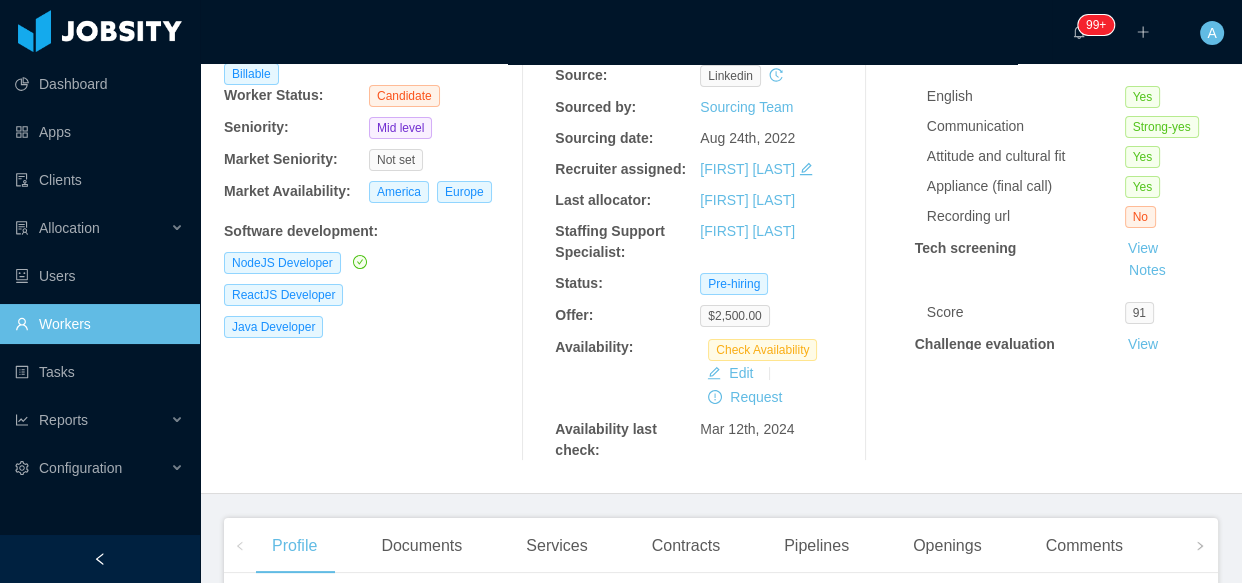 drag, startPoint x: 109, startPoint y: 337, endPoint x: 127, endPoint y: 329, distance: 19.697716 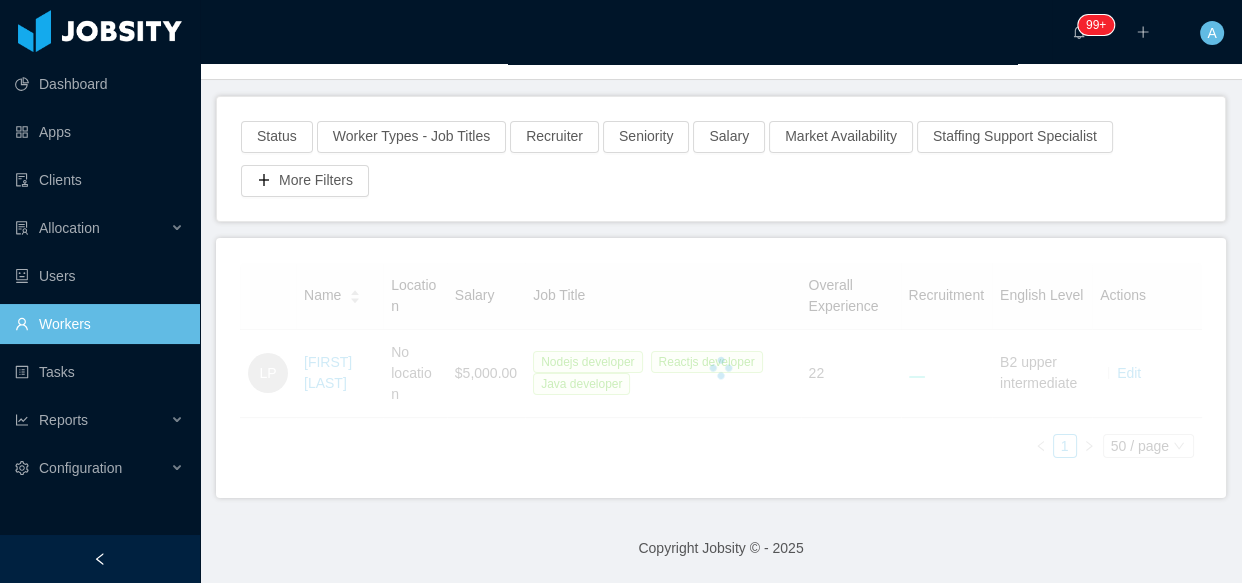 scroll, scrollTop: 116, scrollLeft: 0, axis: vertical 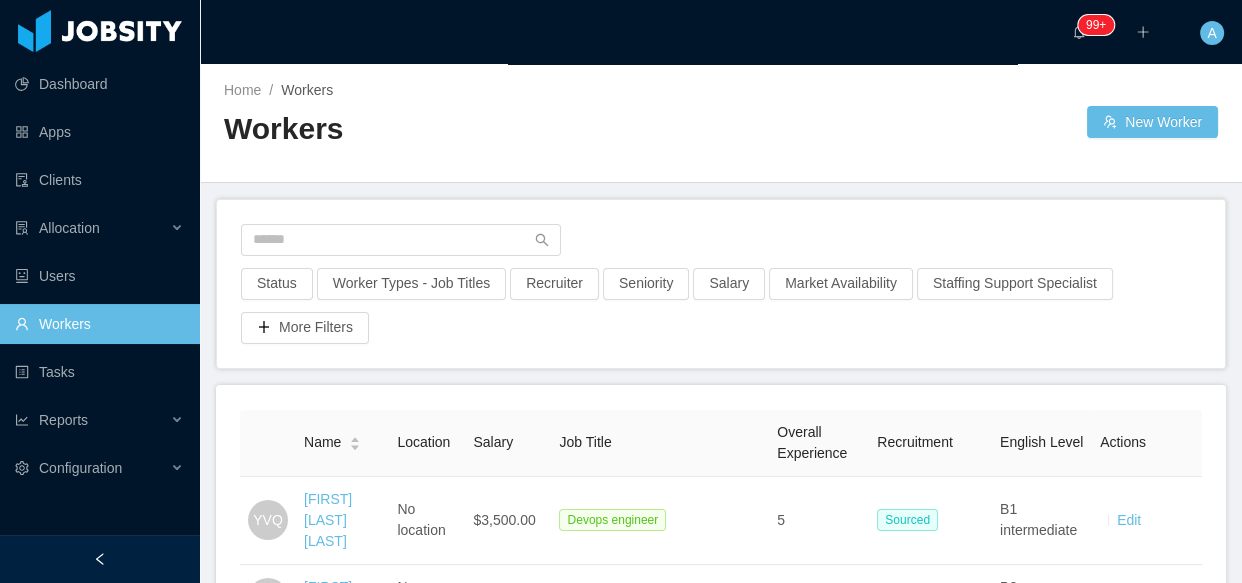 click on "Status Worker Types - Job Titles Recruiter Seniority Salary   Market Availability Staffing Support Specialist More Filters" at bounding box center [721, 284] 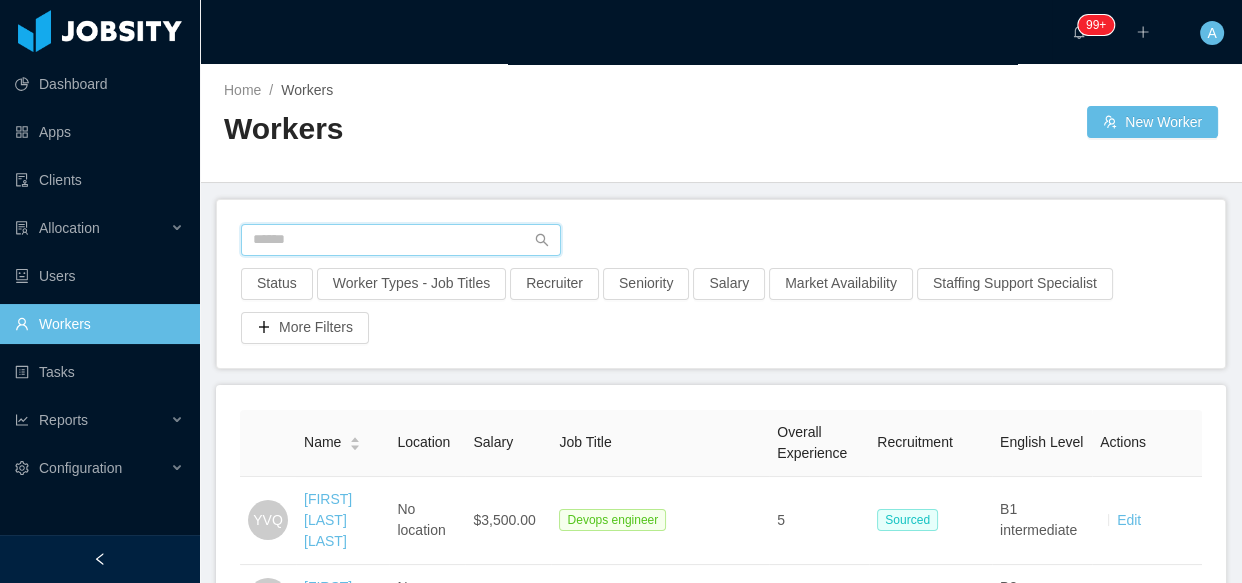 click at bounding box center [401, 240] 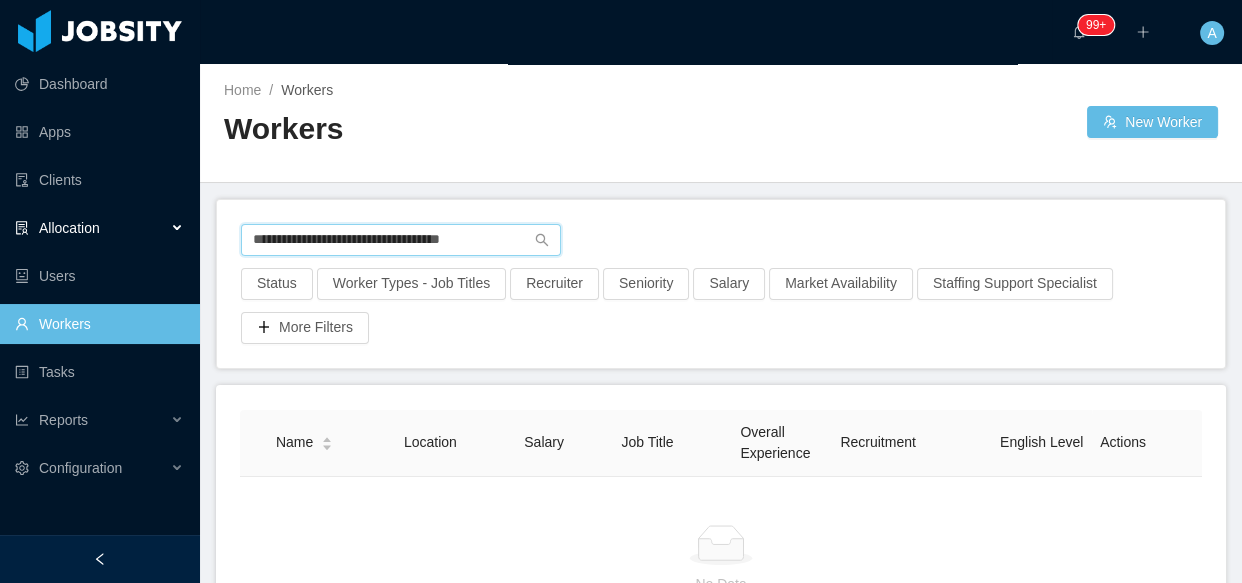 drag, startPoint x: 511, startPoint y: 237, endPoint x: 0, endPoint y: 223, distance: 511.19174 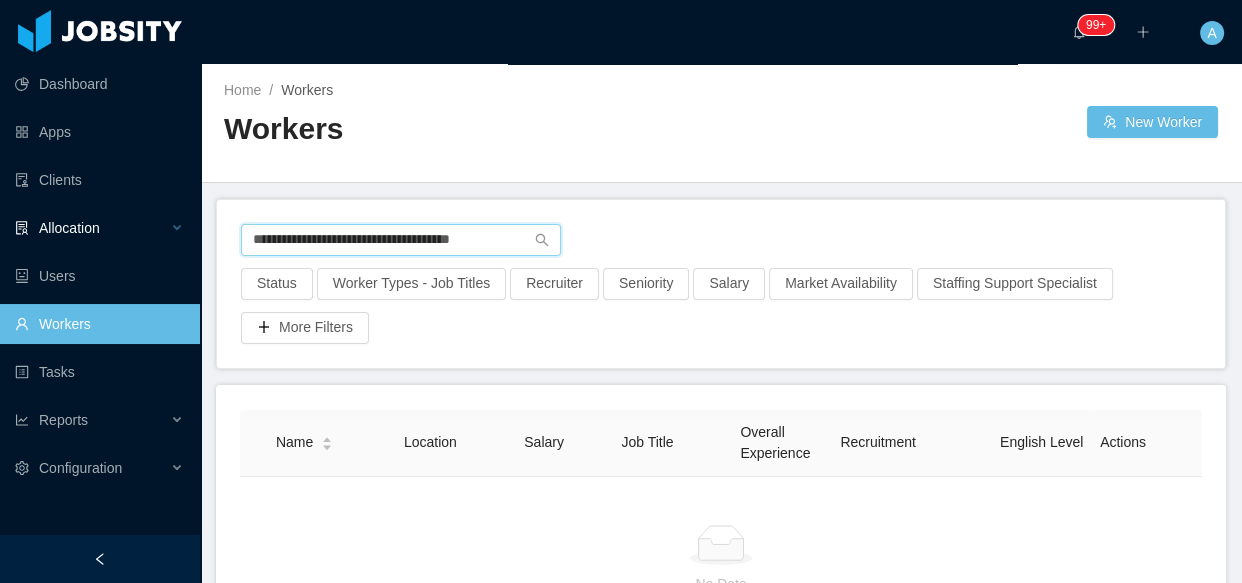drag, startPoint x: 518, startPoint y: 242, endPoint x: 0, endPoint y: 246, distance: 518.01544 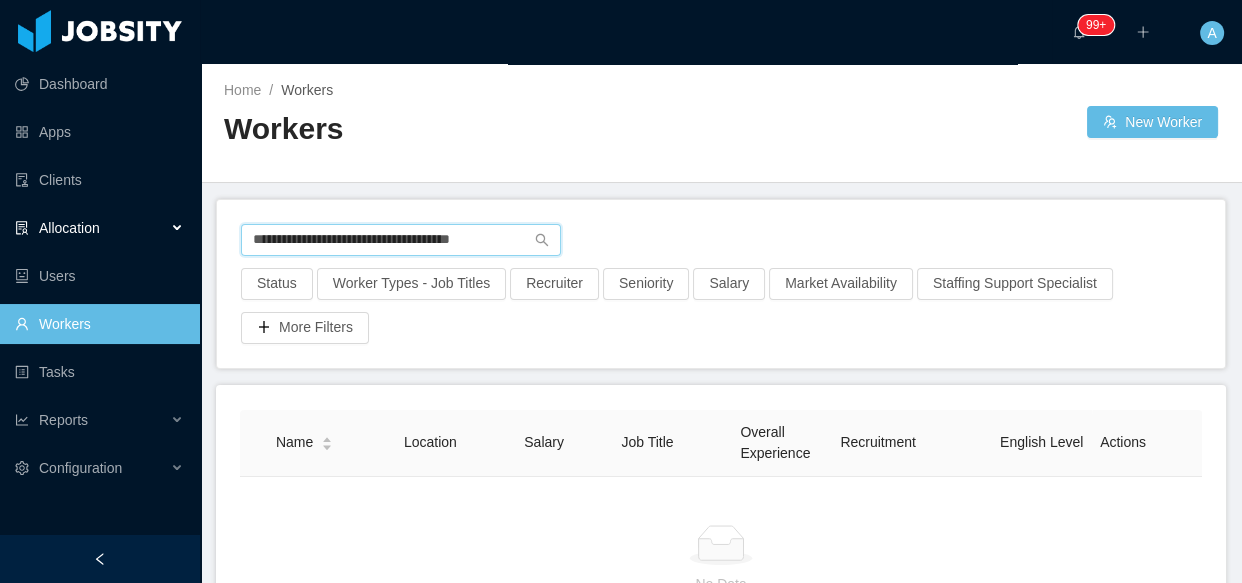 paste on "***" 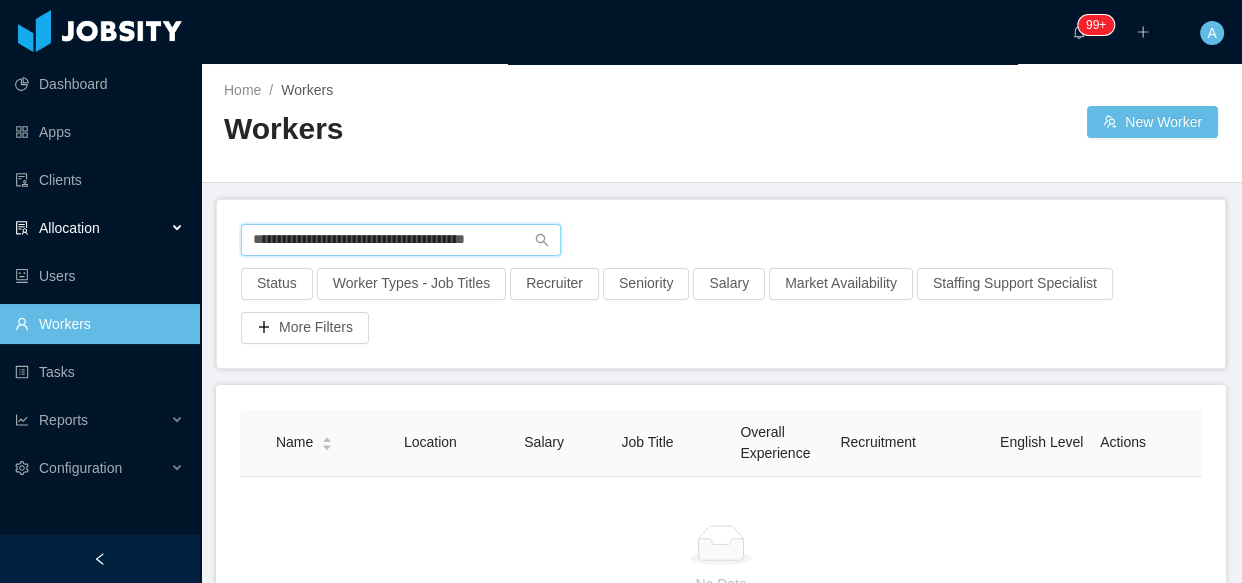 scroll, scrollTop: 0, scrollLeft: 5, axis: horizontal 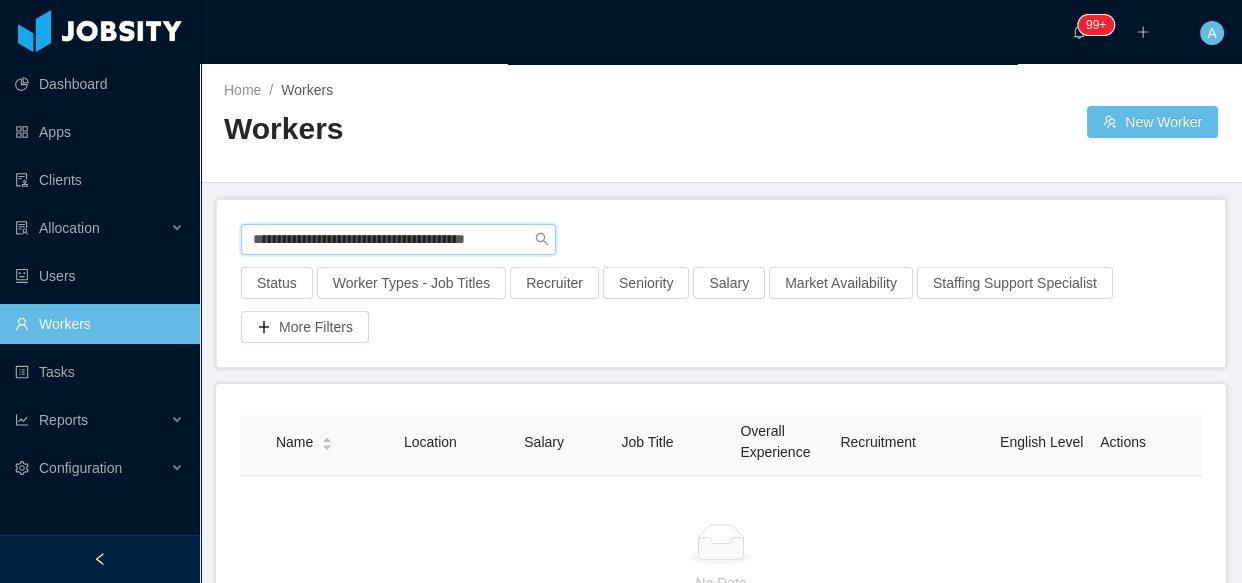 drag, startPoint x: 243, startPoint y: 239, endPoint x: 894, endPoint y: 231, distance: 651.04913 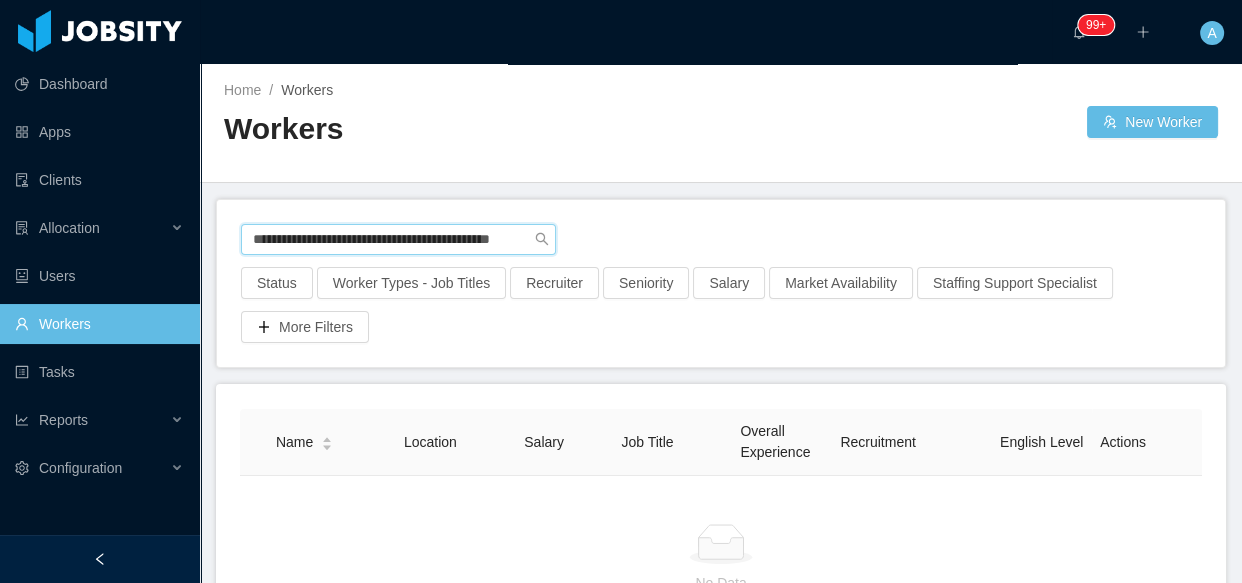 scroll, scrollTop: 0, scrollLeft: 36, axis: horizontal 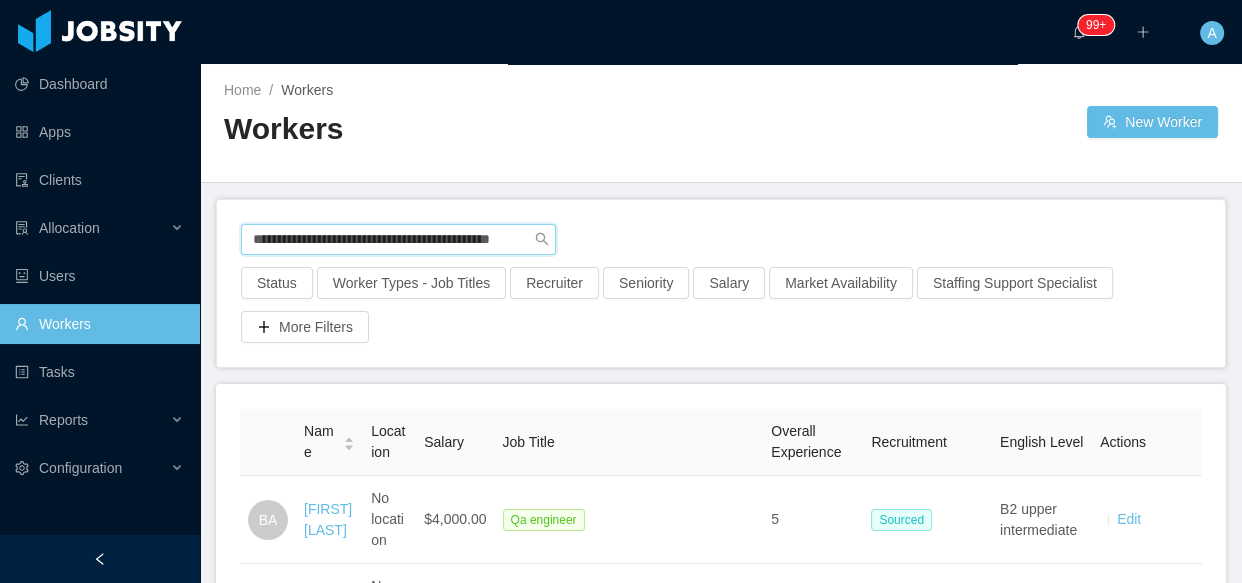 drag, startPoint x: 250, startPoint y: 240, endPoint x: 1027, endPoint y: 247, distance: 777.03156 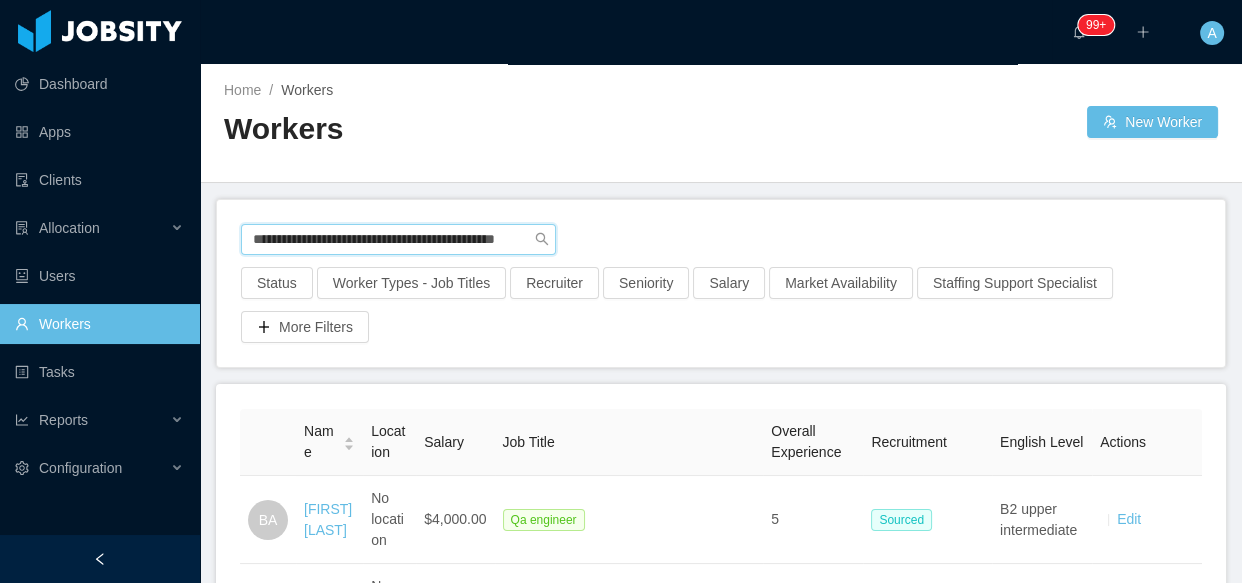 scroll, scrollTop: 0, scrollLeft: 45, axis: horizontal 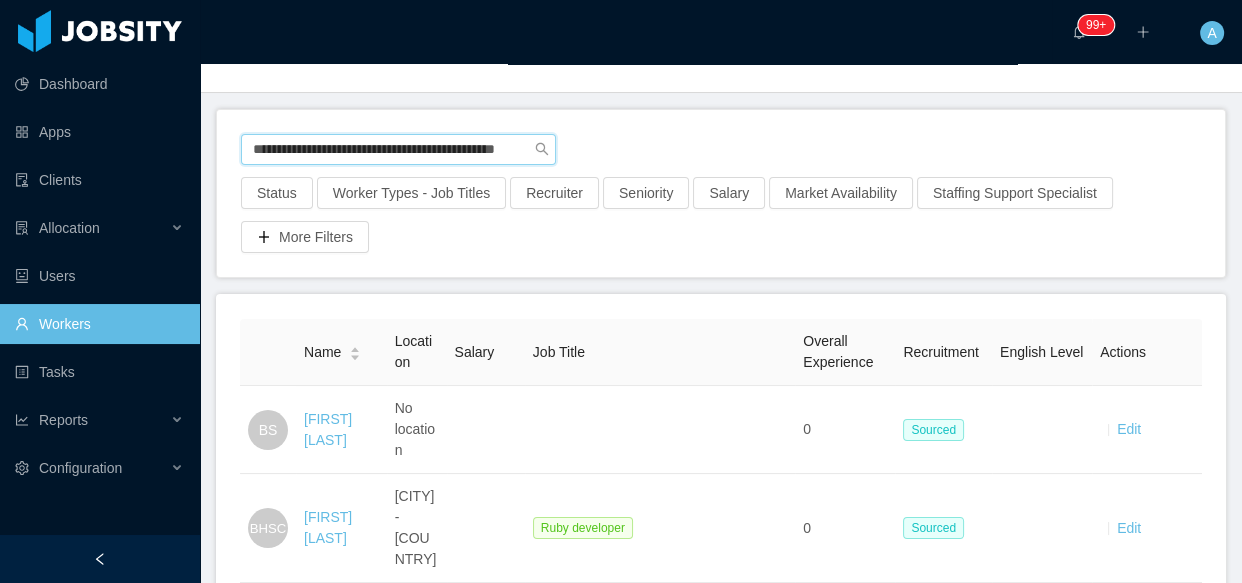drag, startPoint x: 246, startPoint y: 152, endPoint x: 918, endPoint y: 109, distance: 673.3743 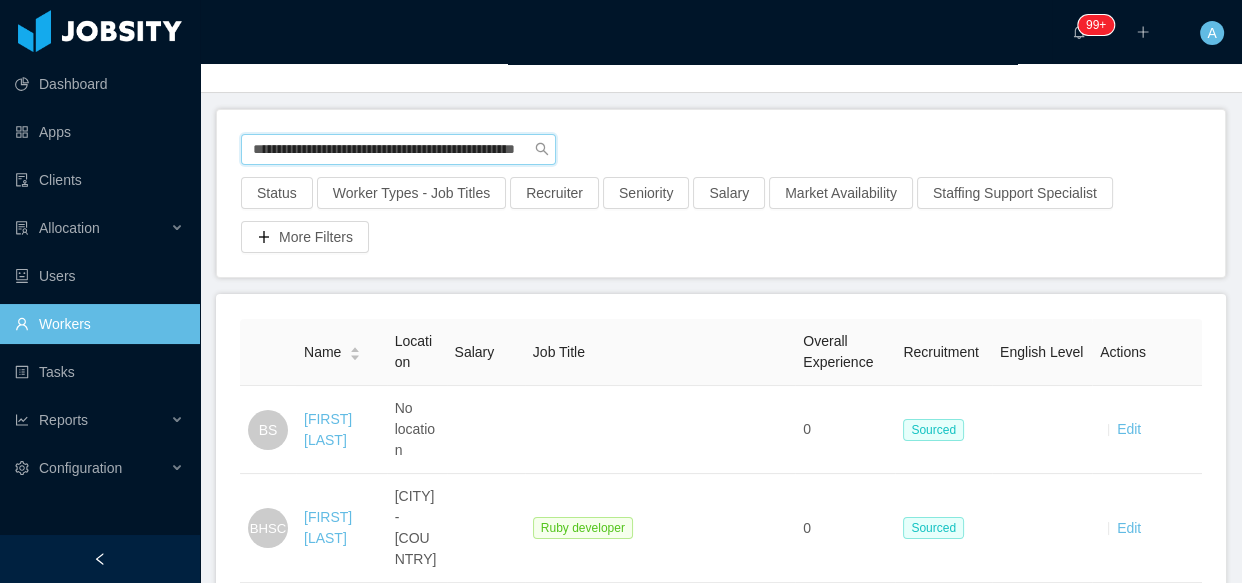 scroll, scrollTop: 0, scrollLeft: 62, axis: horizontal 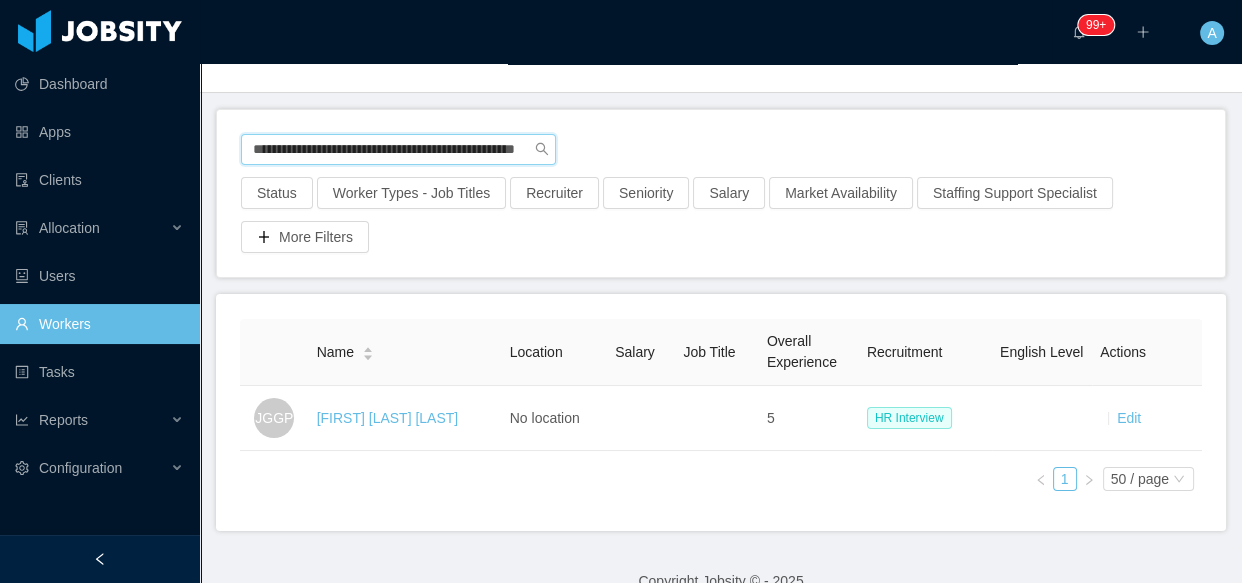 drag, startPoint x: 250, startPoint y: 150, endPoint x: 928, endPoint y: 168, distance: 678.2389 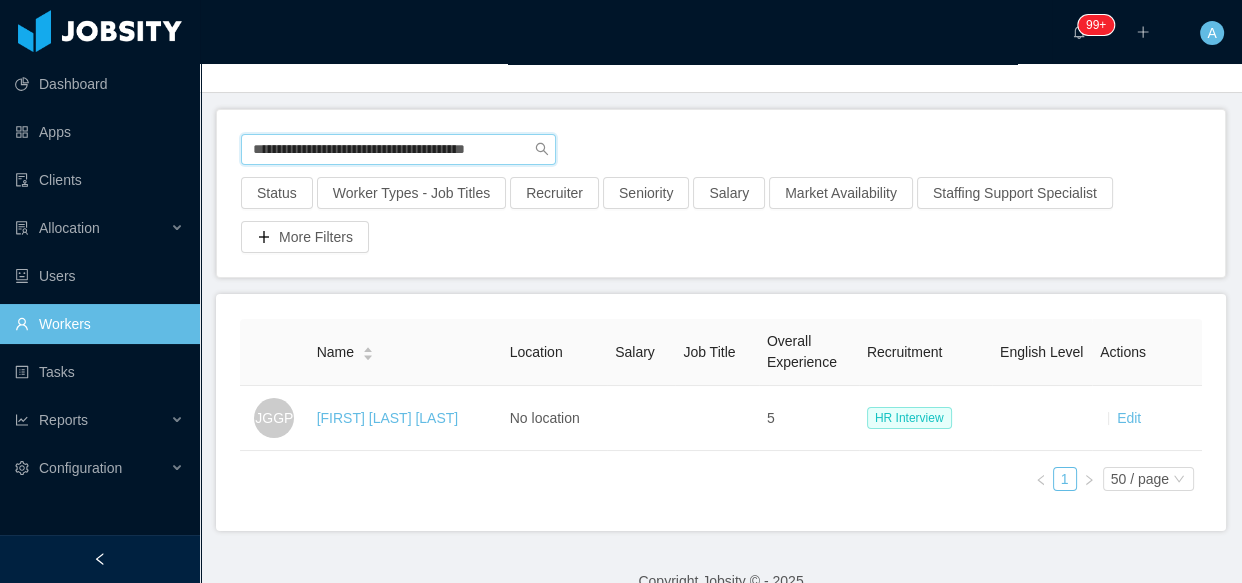 scroll, scrollTop: 0, scrollLeft: 0, axis: both 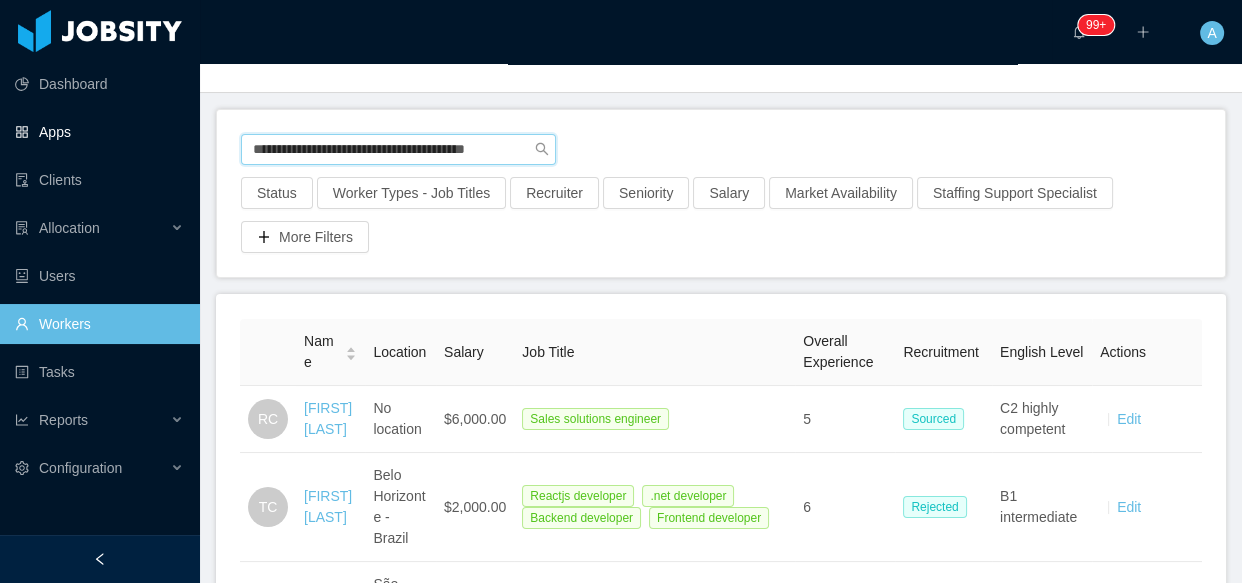drag, startPoint x: 522, startPoint y: 151, endPoint x: 0, endPoint y: 138, distance: 522.16187 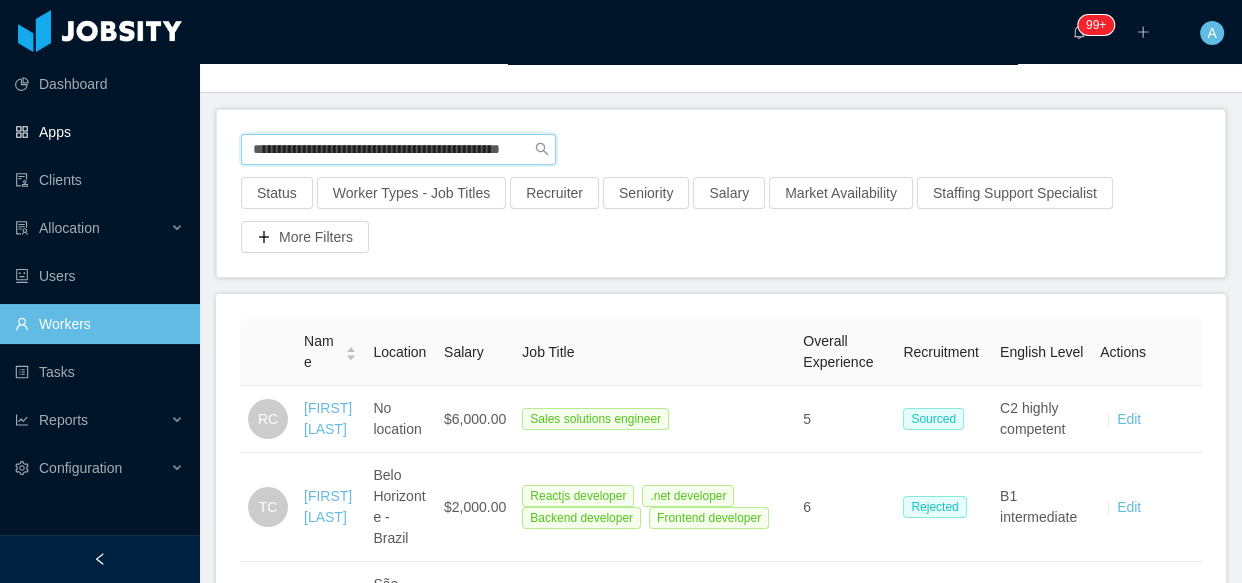 scroll, scrollTop: 0, scrollLeft: 47, axis: horizontal 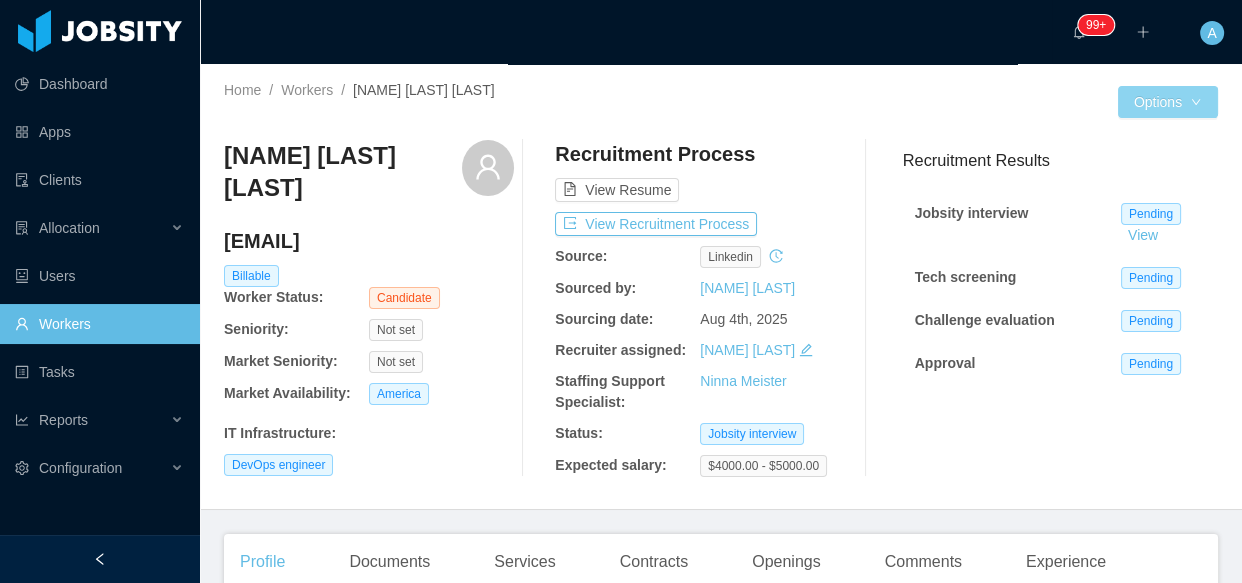 click on "Dashboard Apps Clients Allocation Users Workers Tasks Reports Configuration ··· 99+ ··· ··· A ··· Home / Workers / [NAME] [LAST] [LAST] / Options [NAME] [LAST] [LAST] [EMAIL] Billable Worker Status: Candidate Seniority: Not set Market Seniority: Not set Market Availability: America IT Infrastructure : DevOps engineer Recruitment Process View Resume View Recruitment Process Source: linkedin Sourced by: [NAME] [LAST] Sourcing date: Aug 4th, 2025 Recruiter assigned: [NAME] [LAST] Staffing Support Specialist: [NAME] [LAST] Status: Jobsity interview Expected salary: $4000.00 - $5000.00 Recruitment Results Jobsity interview Pending View Tech screening Pending Challenge evaluation Pending Approval Pending Profile Documents Services Contracts Openings Comments Experience General Info City: No city Country: Brazil Holiday City: null - null Holiday Country: Brazil Date of birth: No date of birth Gender:" at bounding box center (621, 291) 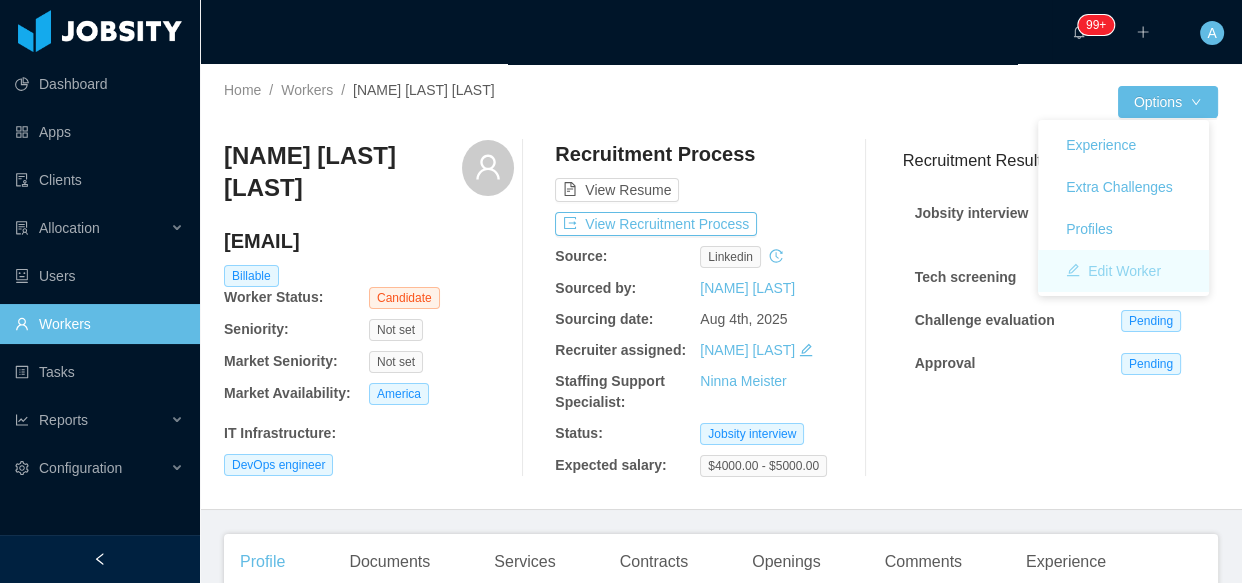 click on "Edit Worker" at bounding box center [1113, 271] 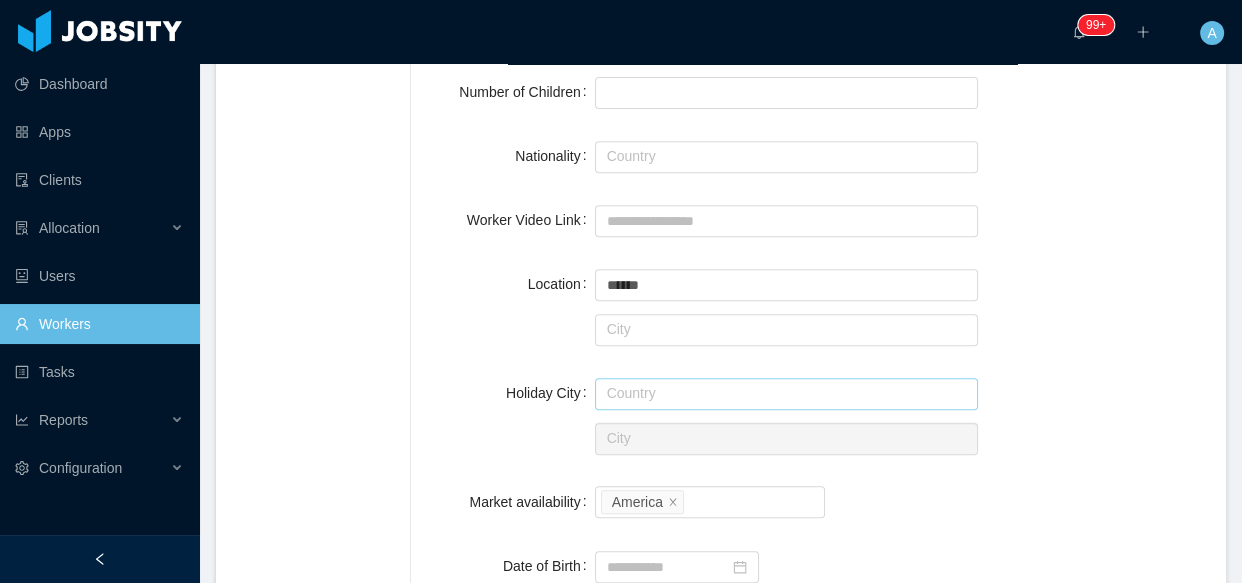 scroll, scrollTop: 545, scrollLeft: 0, axis: vertical 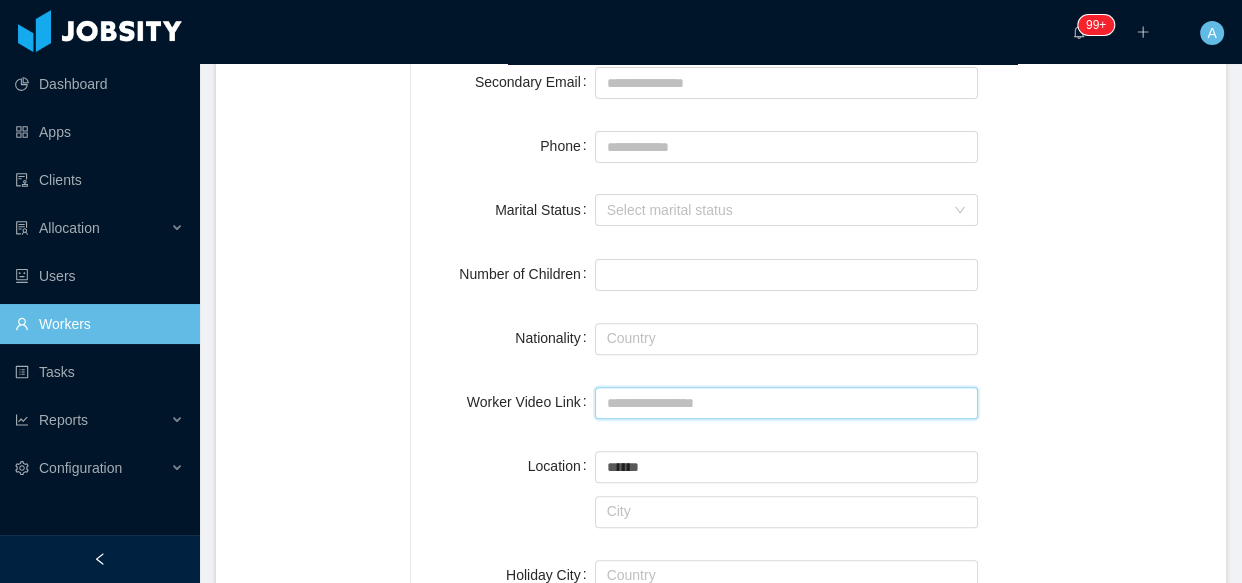 click on "Worker Video Link" at bounding box center (787, 403) 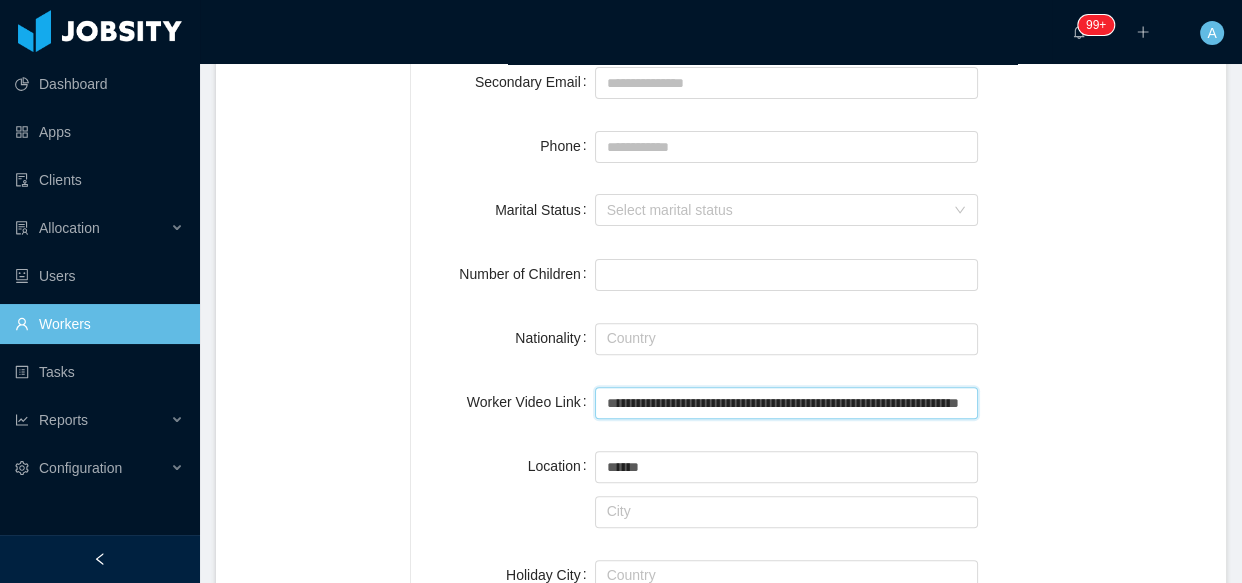 scroll, scrollTop: 0, scrollLeft: 146, axis: horizontal 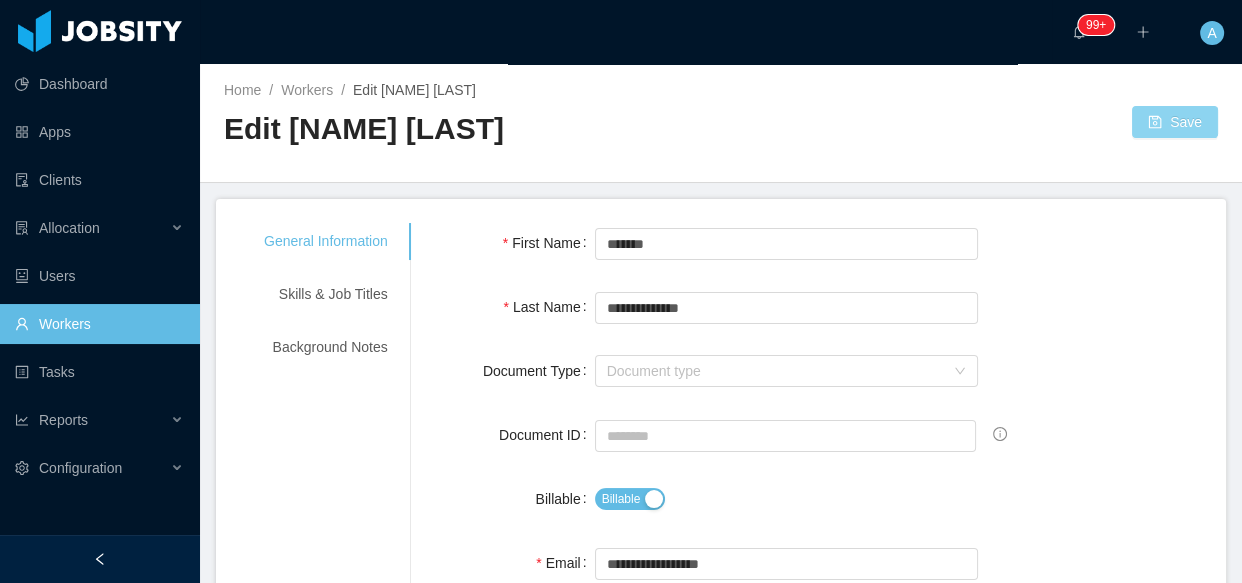 type on "**********" 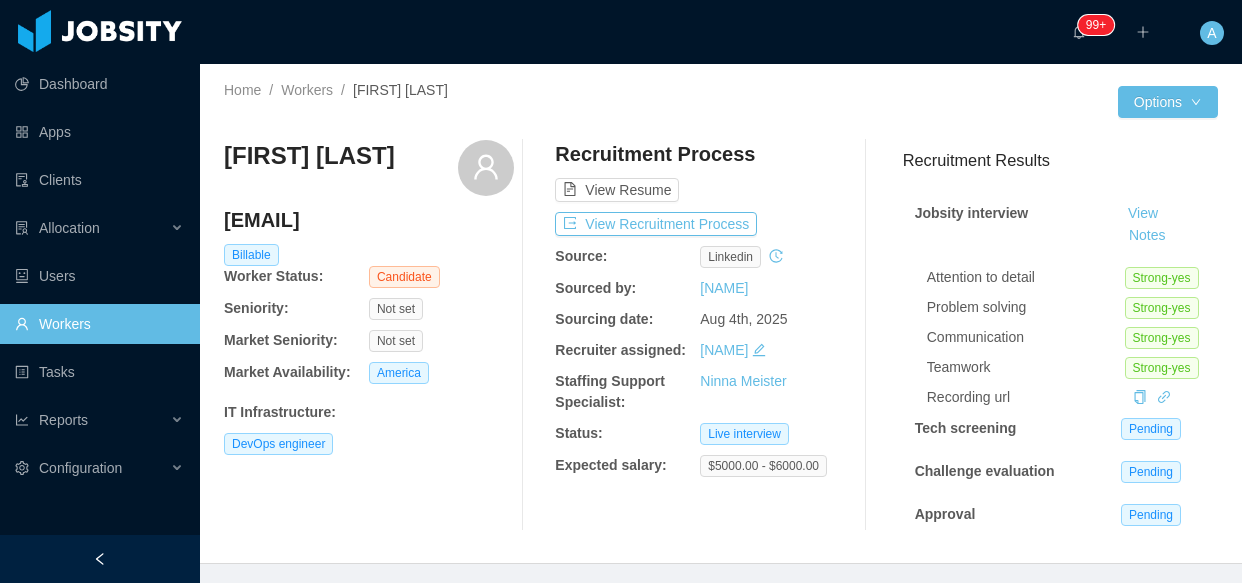 scroll, scrollTop: 0, scrollLeft: 0, axis: both 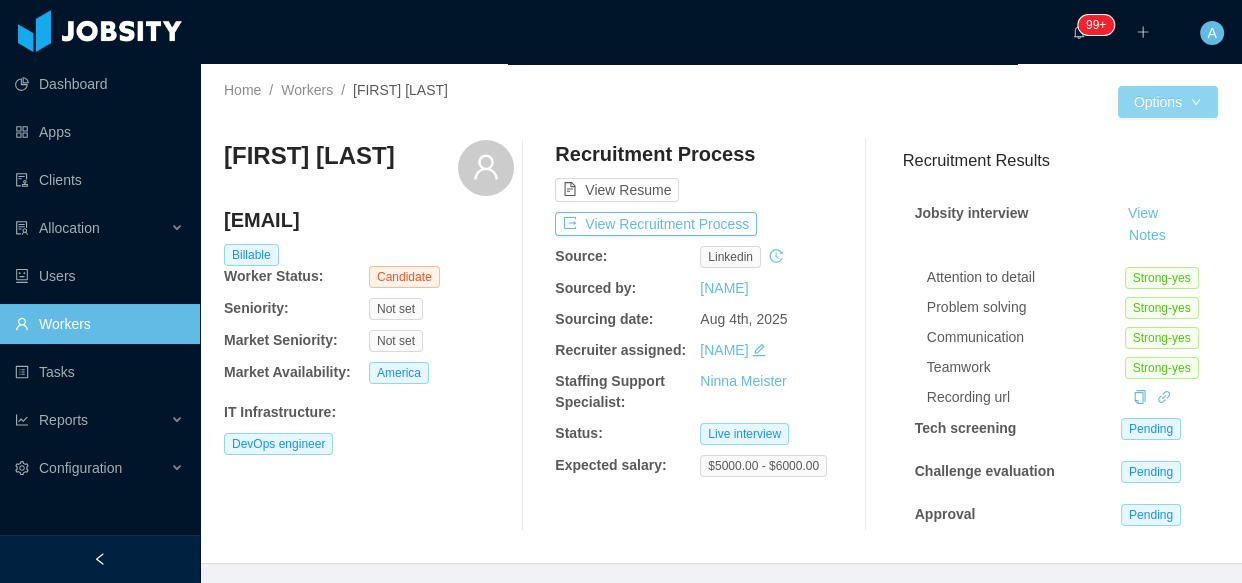 click on "Options" at bounding box center [1168, 102] 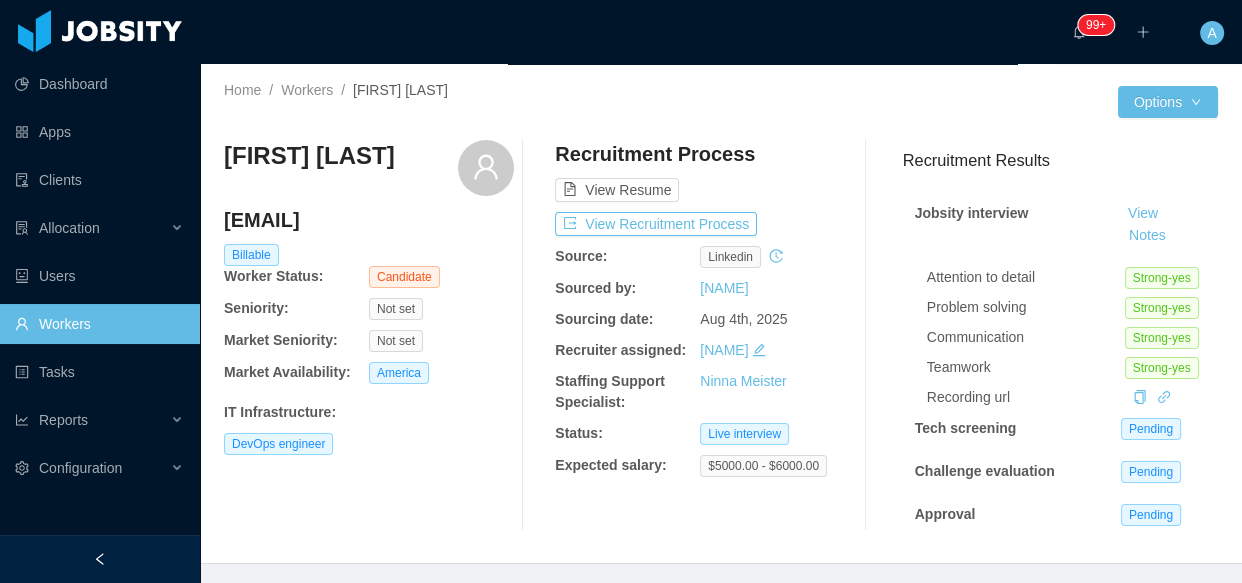 click on "IT Infrastructure :" at bounding box center (369, 408) 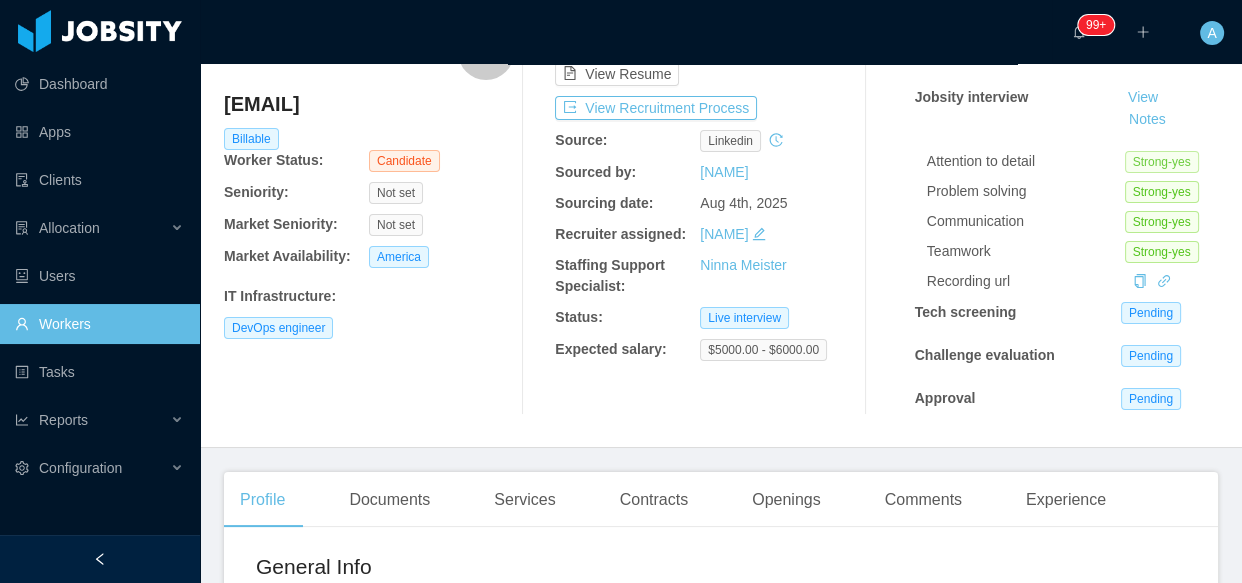 scroll, scrollTop: 0, scrollLeft: 0, axis: both 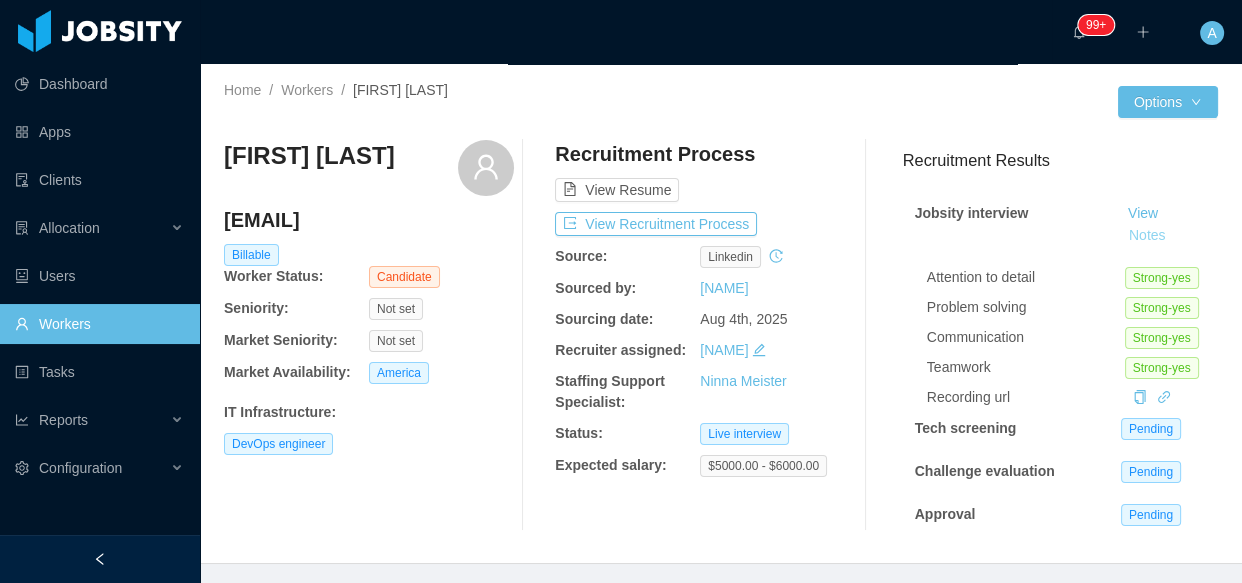click on "Notes" at bounding box center [1147, 236] 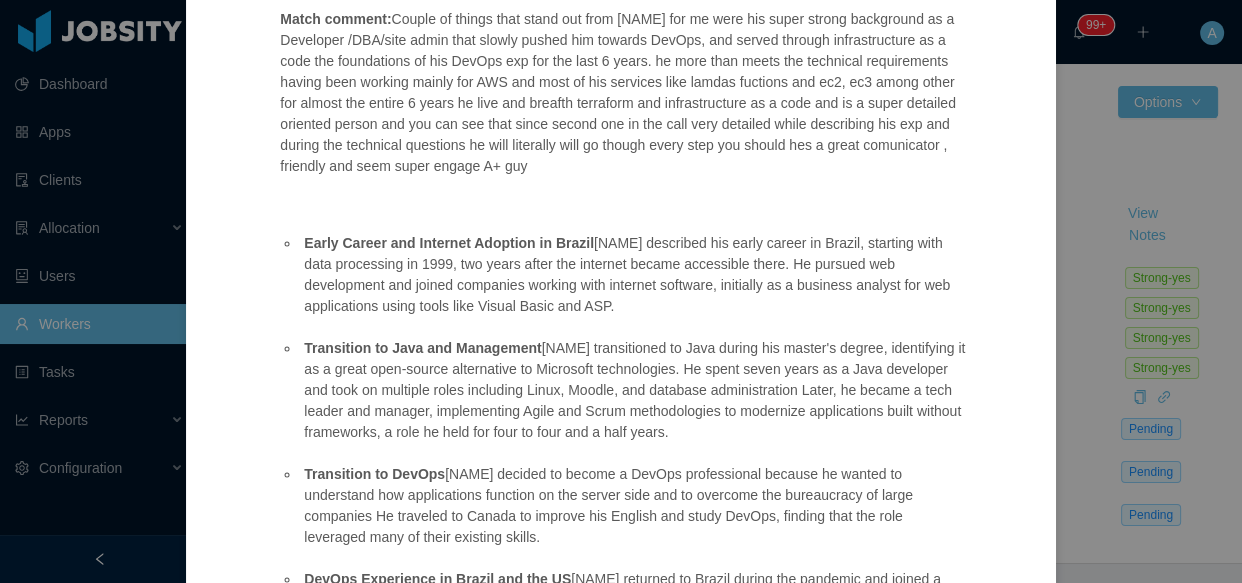scroll, scrollTop: 550, scrollLeft: 0, axis: vertical 